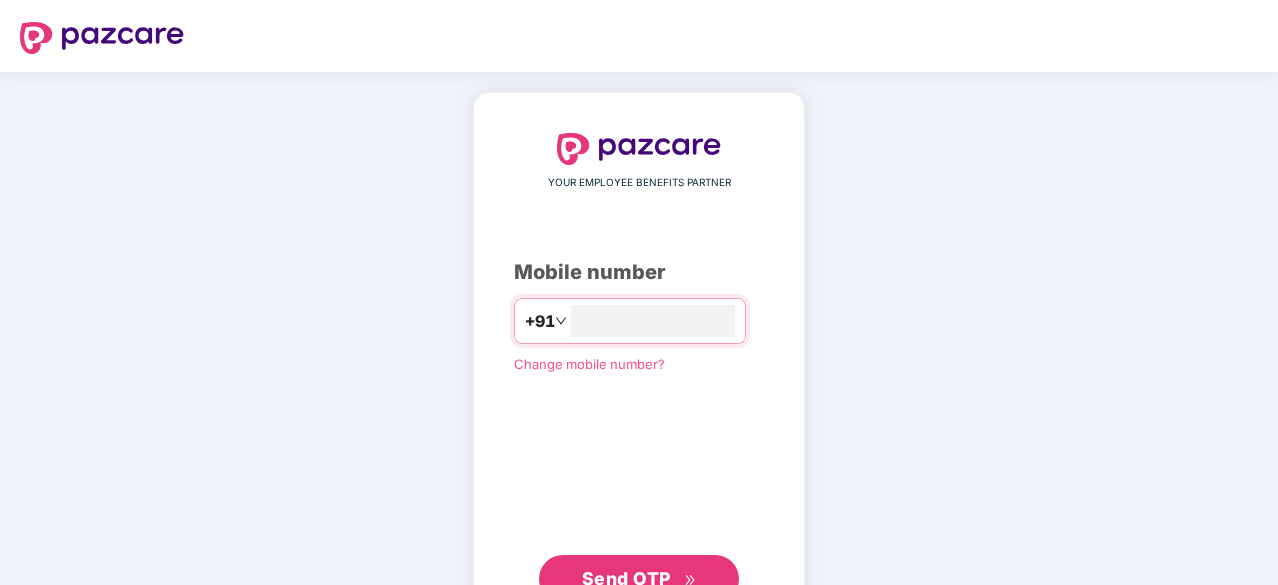 scroll, scrollTop: 76, scrollLeft: 0, axis: vertical 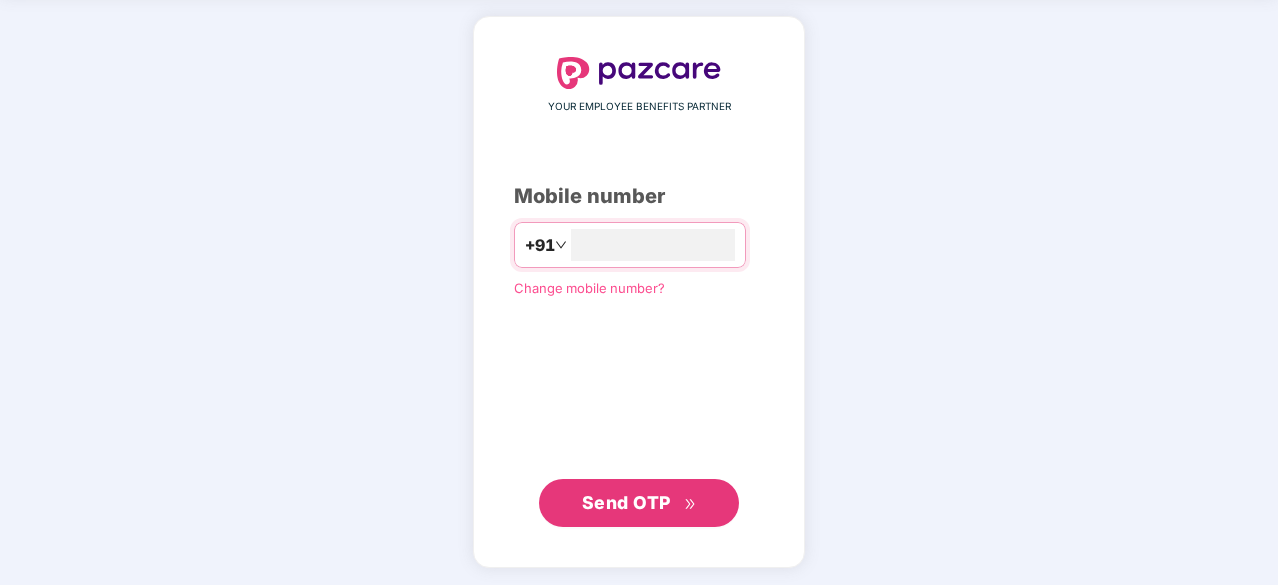 type on "**********" 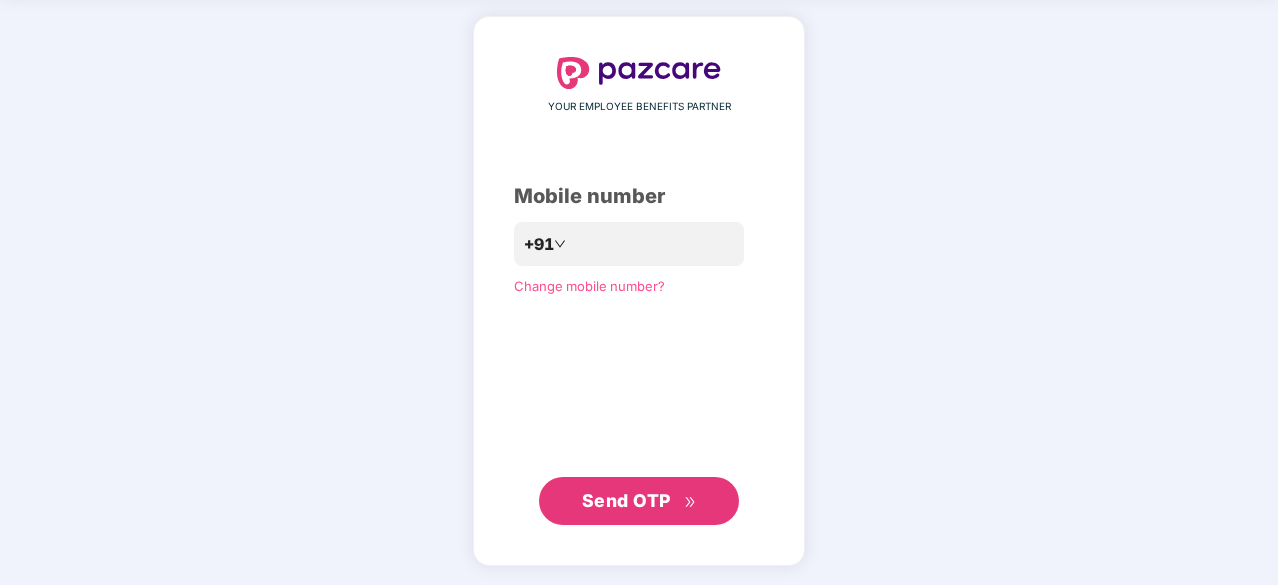 scroll, scrollTop: 75, scrollLeft: 0, axis: vertical 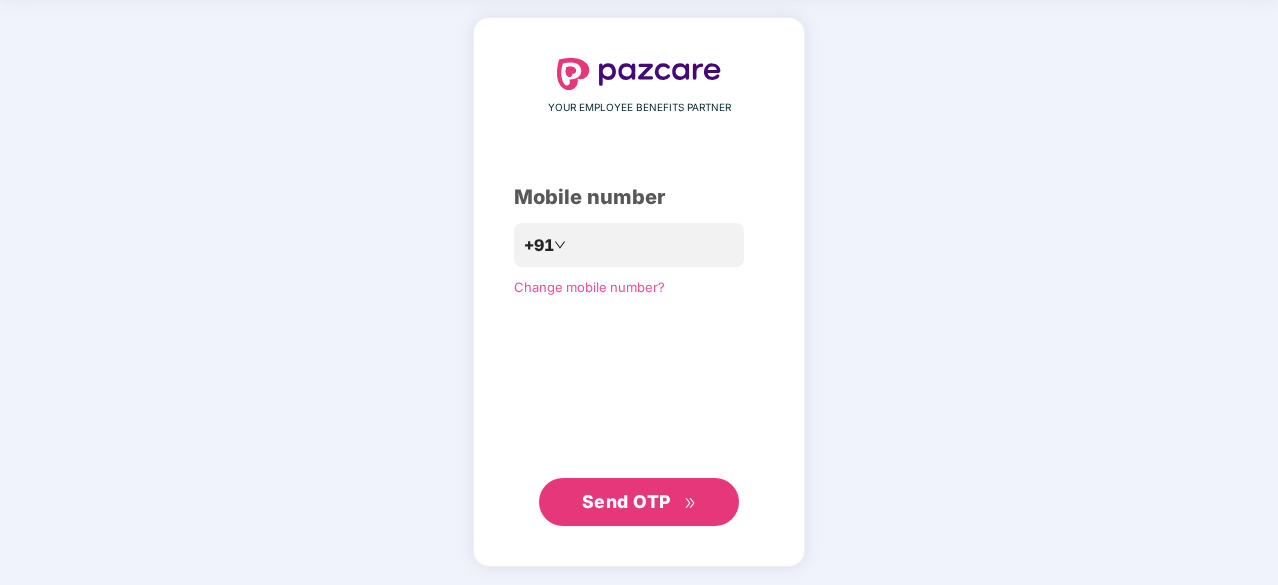 click on "Send OTP" at bounding box center [639, 502] 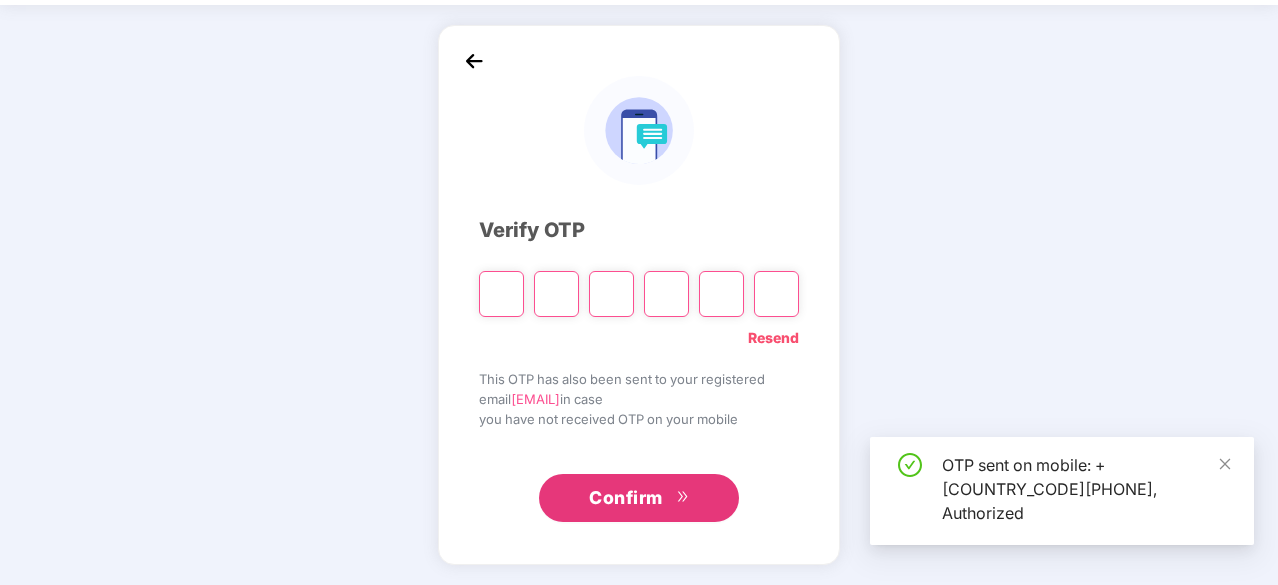 scroll, scrollTop: 66, scrollLeft: 0, axis: vertical 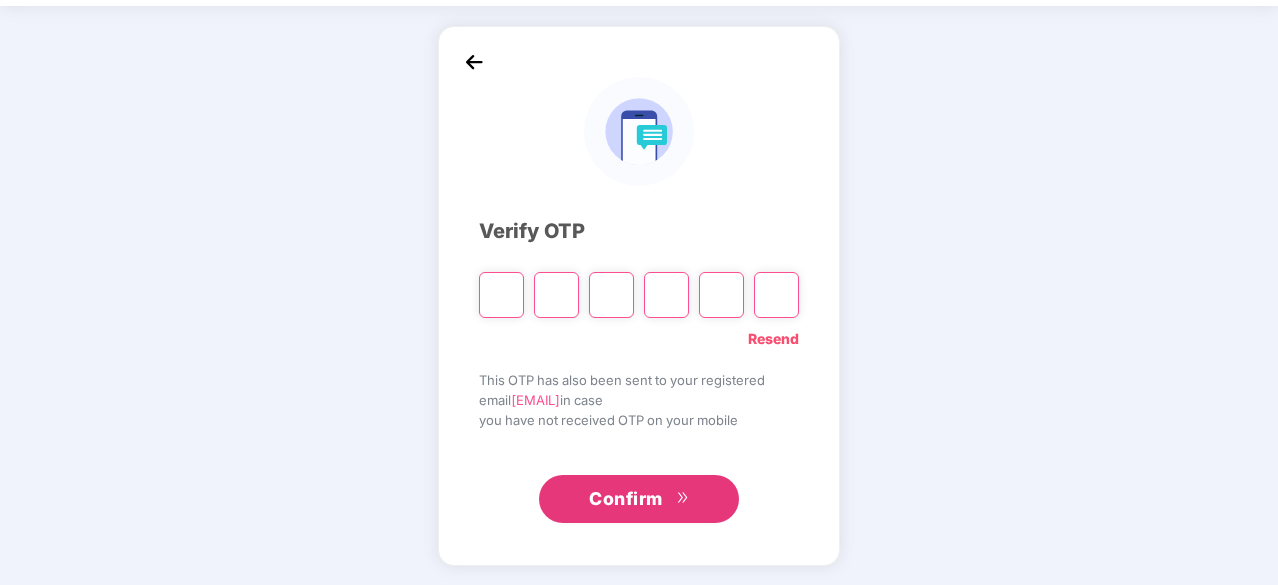 type on "*" 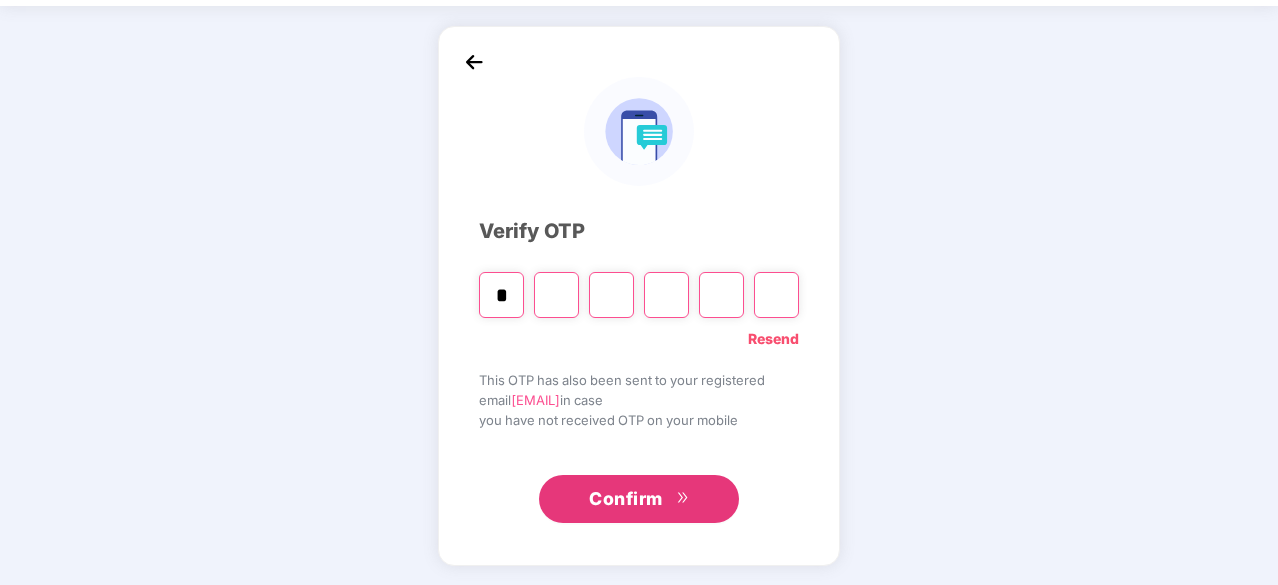type on "*" 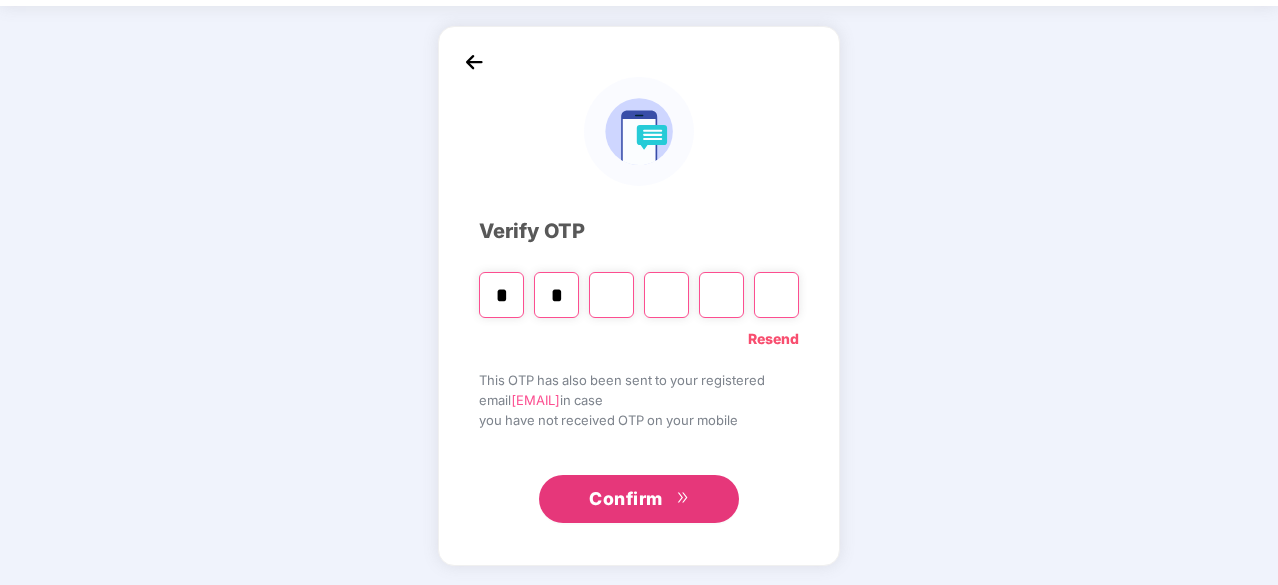 type on "*" 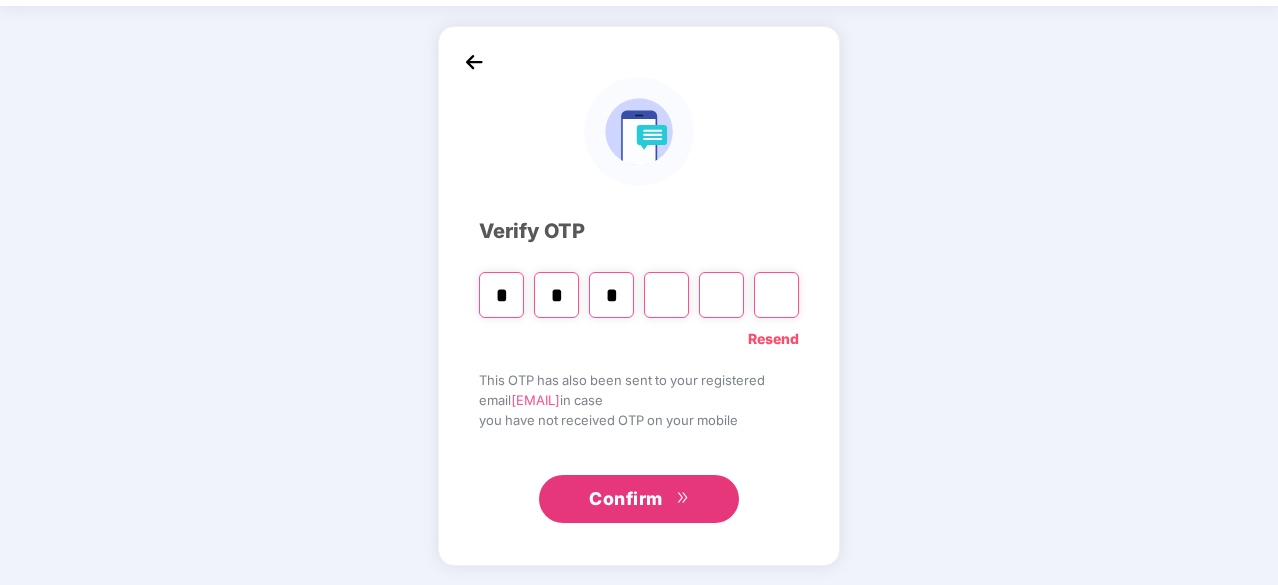 type on "*" 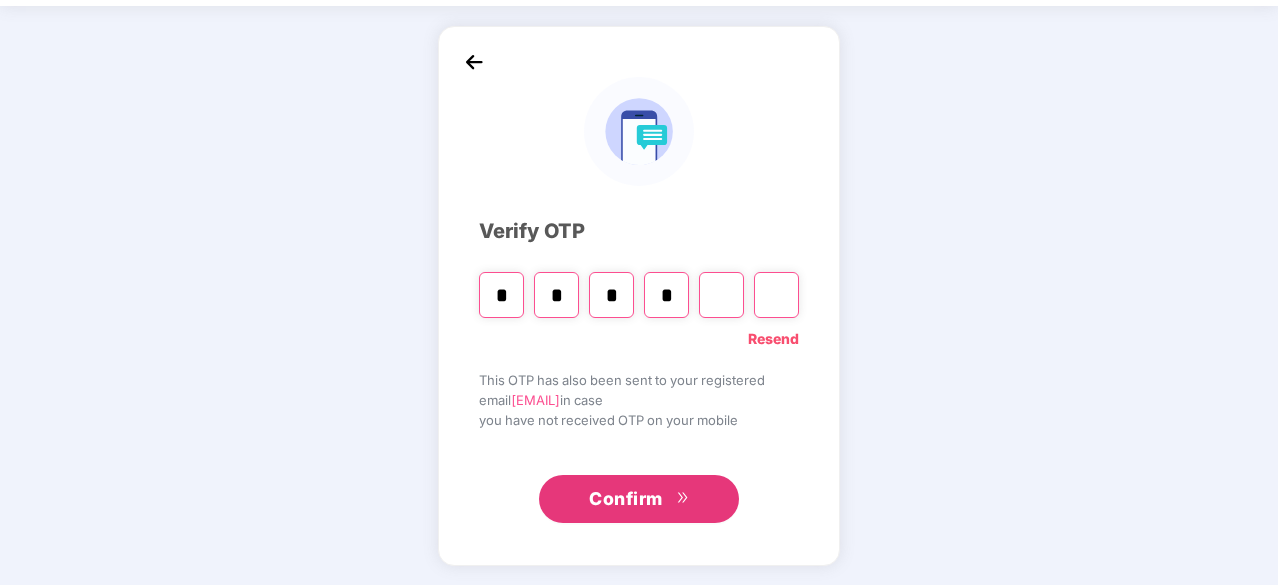 type on "*" 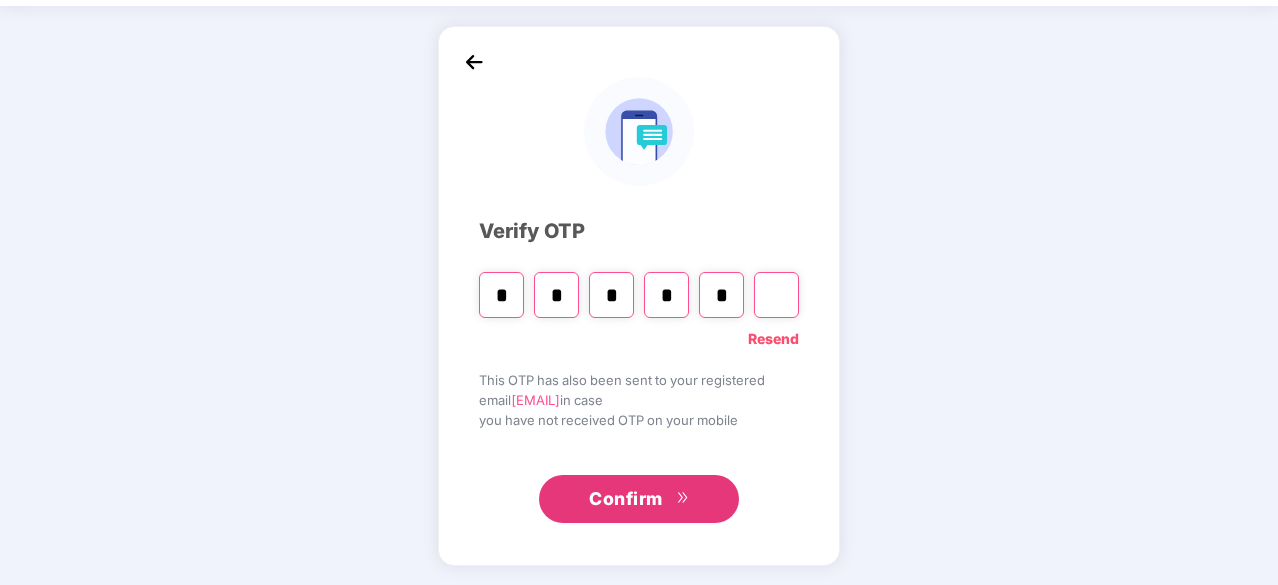 type on "*" 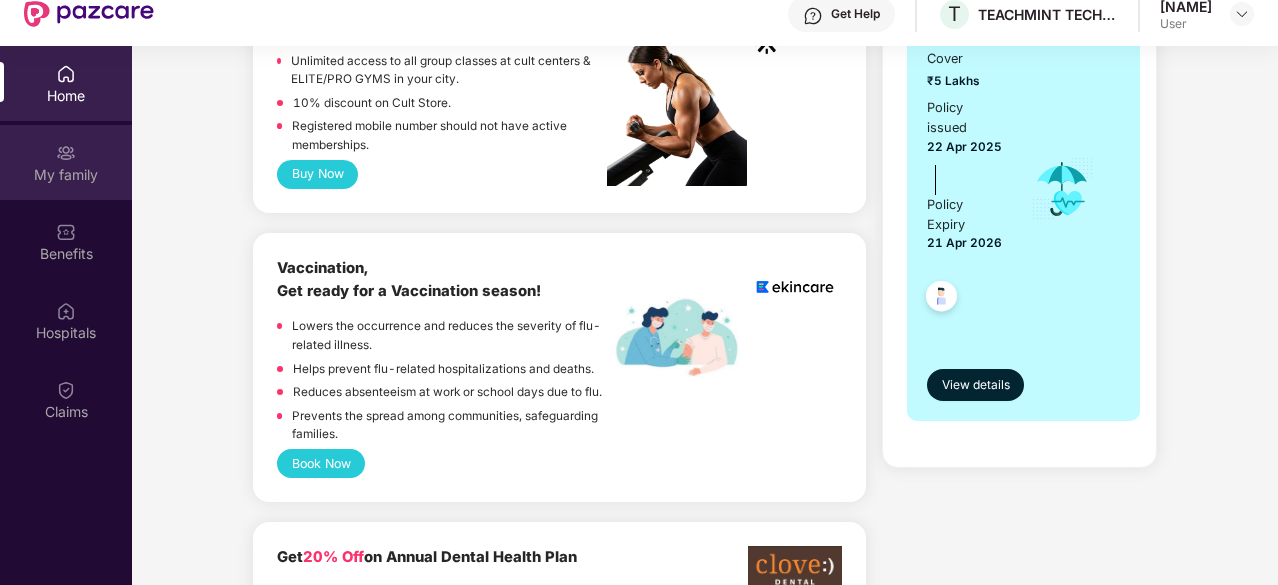 scroll, scrollTop: 1263, scrollLeft: 0, axis: vertical 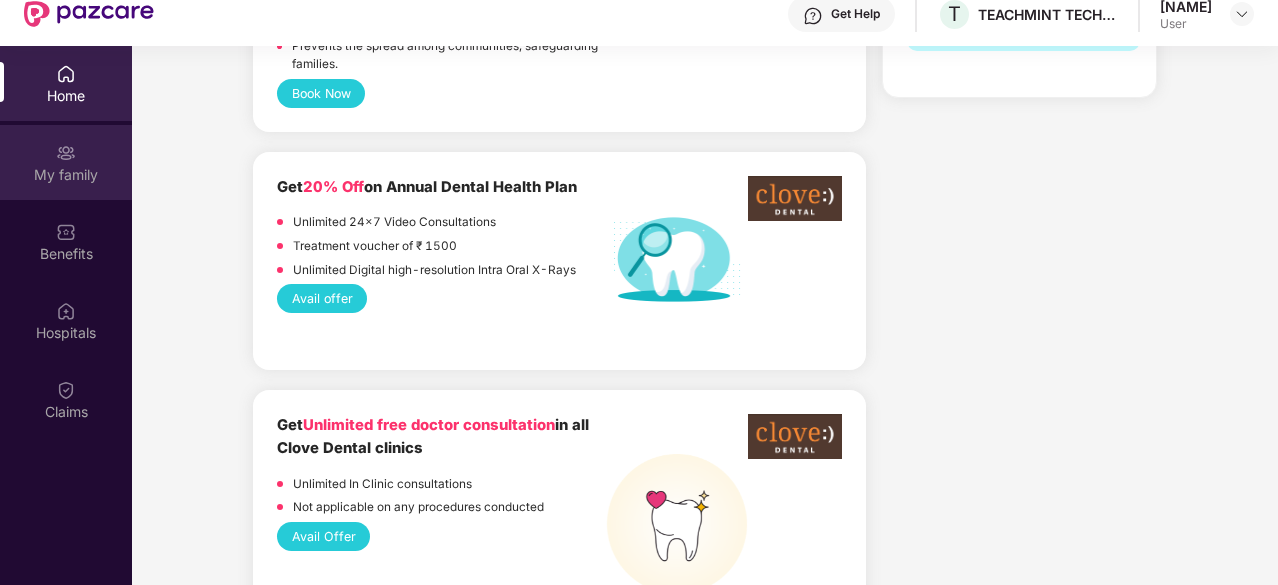 click on "My family" at bounding box center [66, 162] 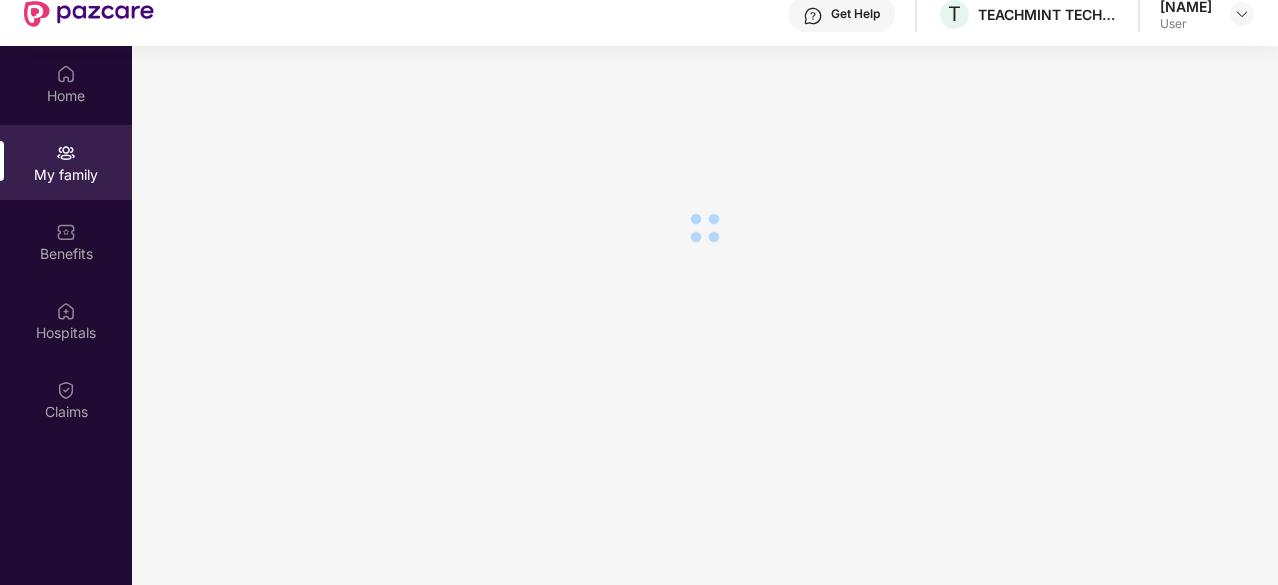 scroll, scrollTop: 0, scrollLeft: 0, axis: both 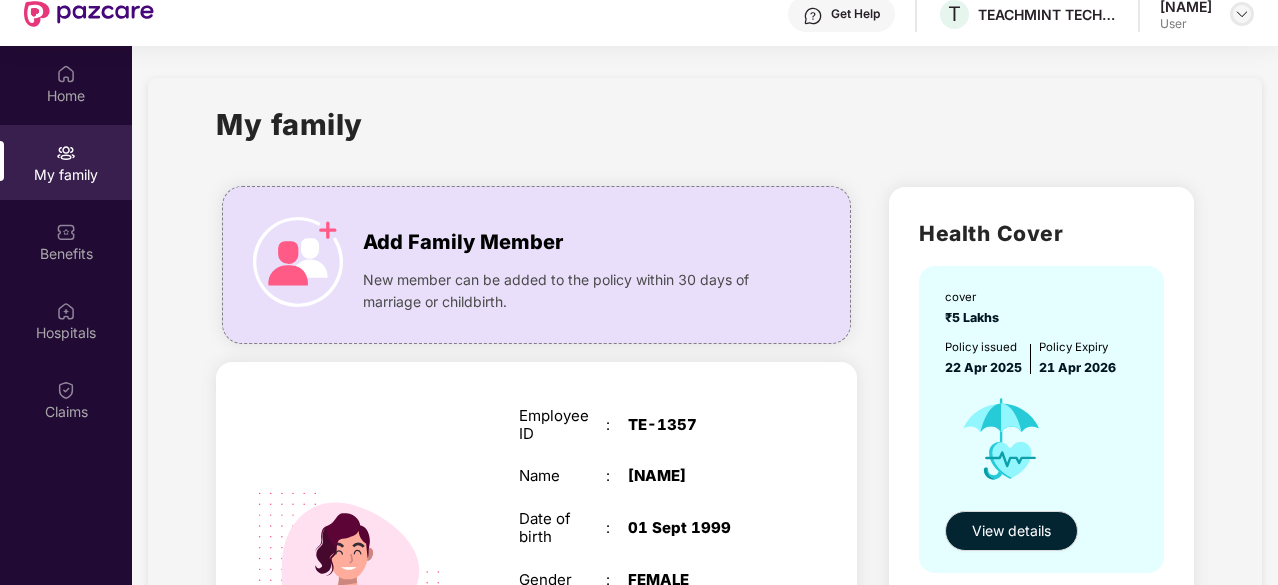 click at bounding box center (1242, 14) 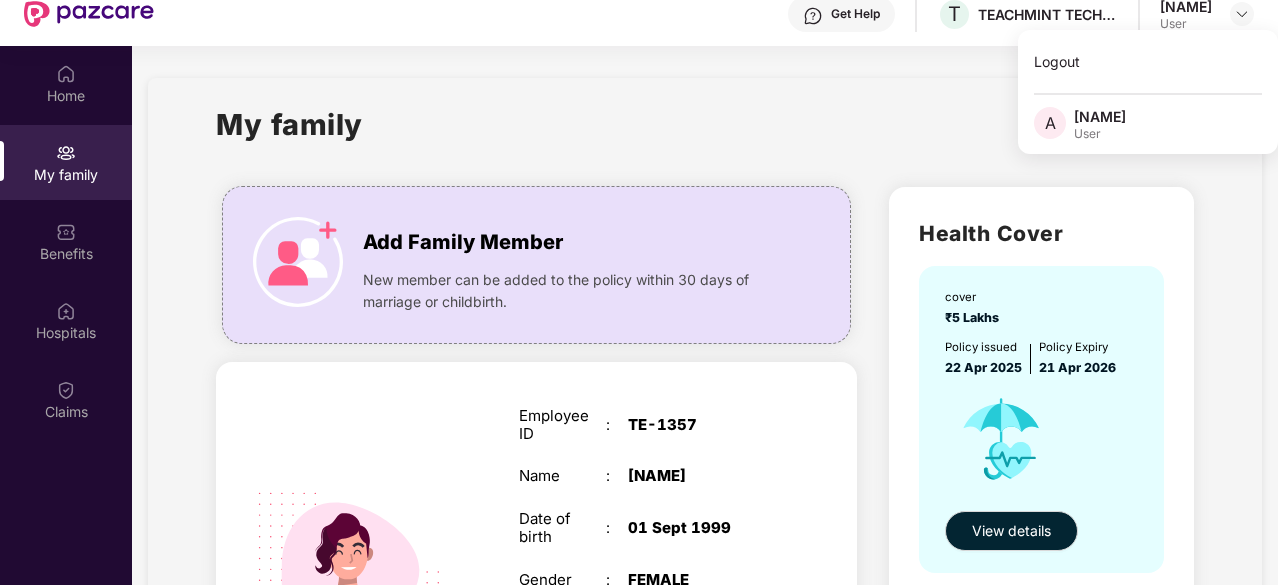 click on "User" at bounding box center [1100, 134] 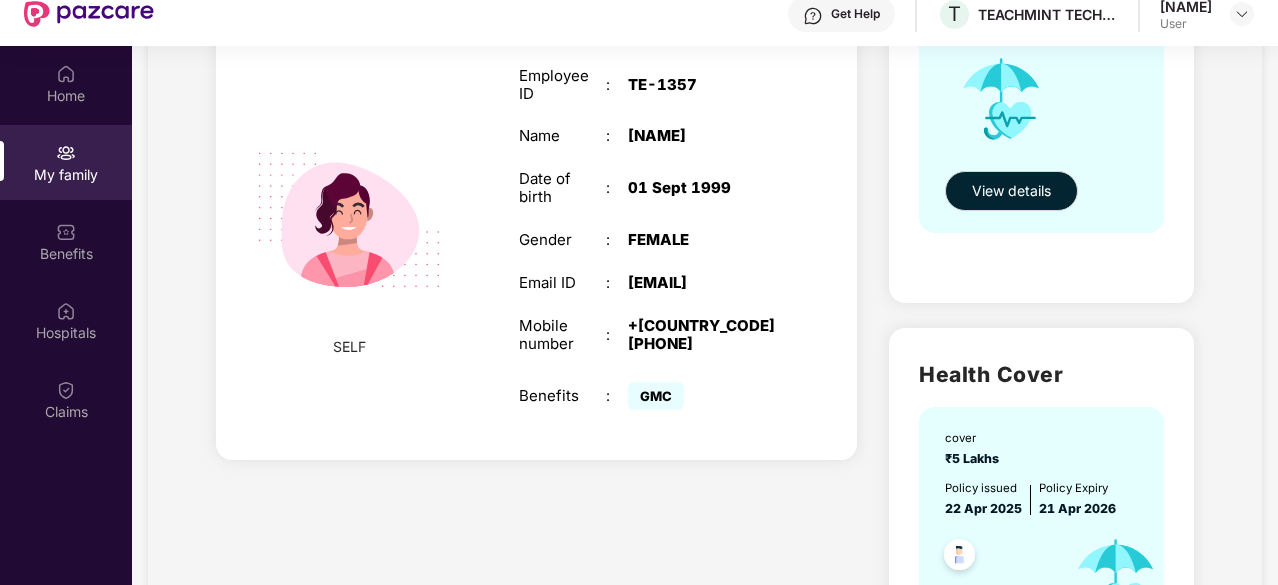scroll, scrollTop: 342, scrollLeft: 0, axis: vertical 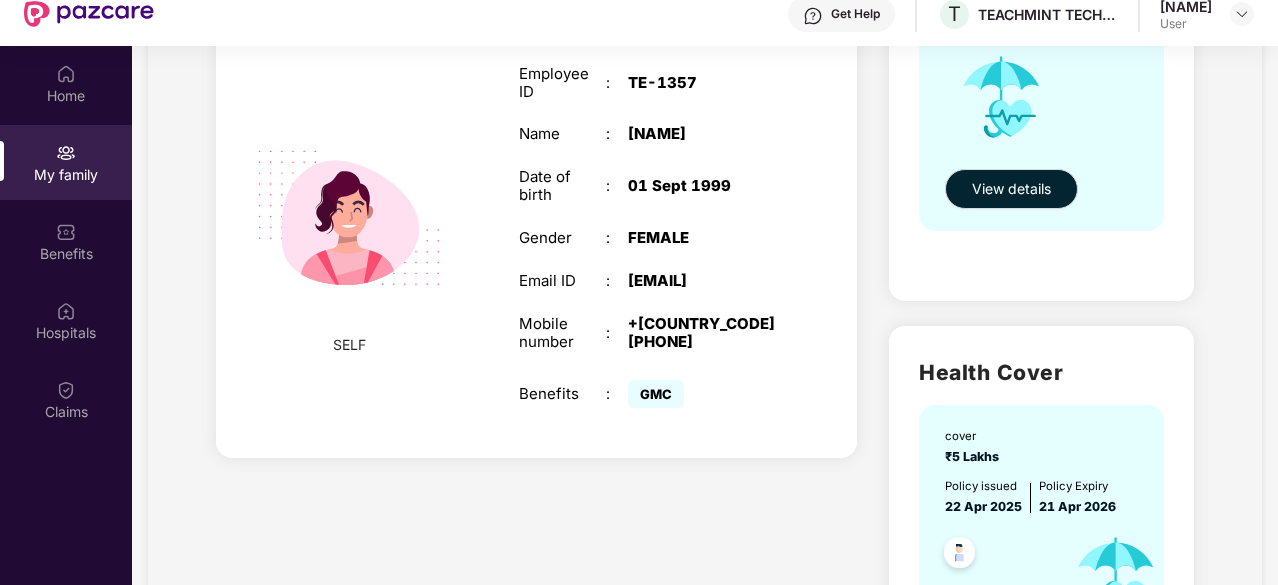 click on "Employee ID : [ID] Name : [PERSON] Date of birth : [DATE] Gender : FEMALE Email ID : [EMAIL] Mobile number : [PHONE] Benefits : GMC" at bounding box center (649, 239) 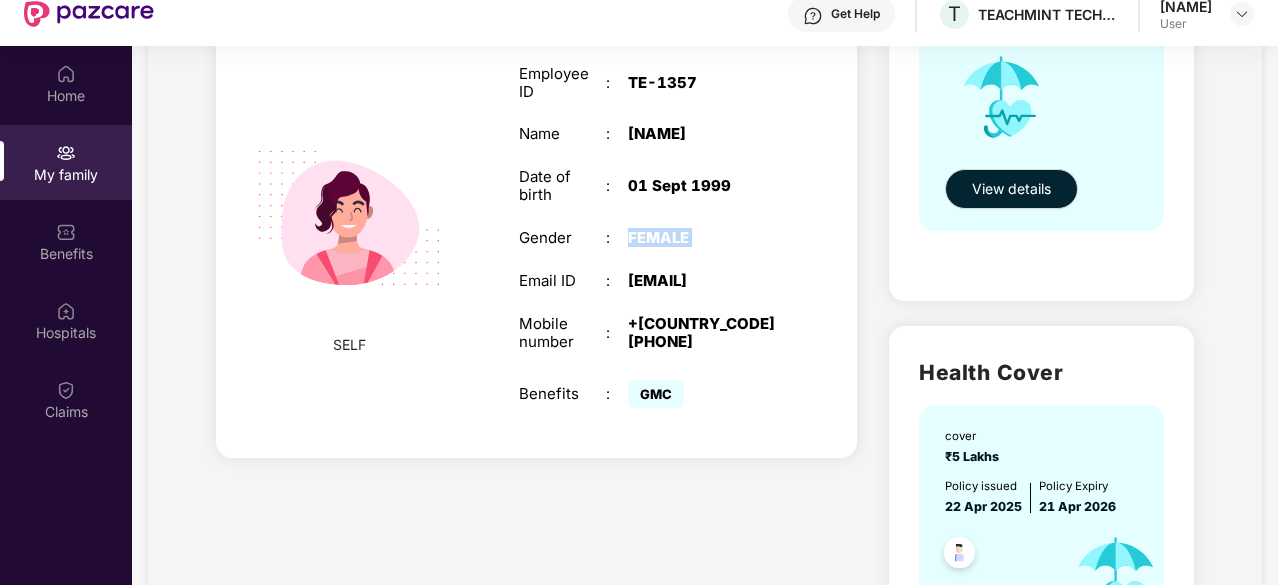 click on "Employee ID : [ID] Name : [PERSON] Date of birth : [DATE] Gender : FEMALE Email ID : [EMAIL] Mobile number : [PHONE] Benefits : GMC" at bounding box center [649, 239] 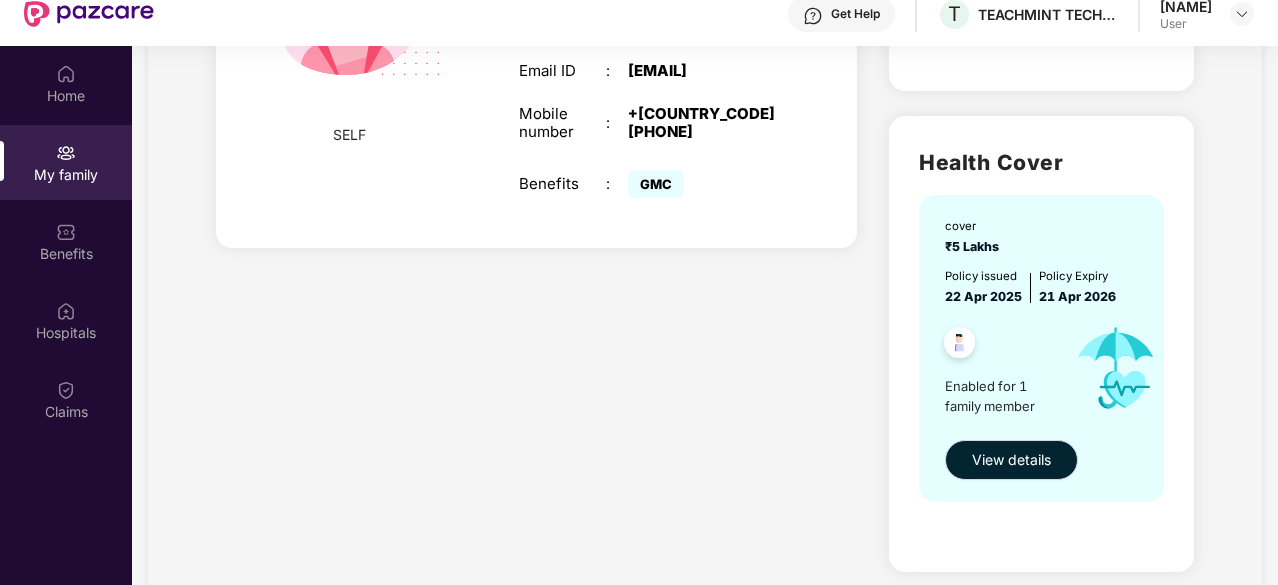 scroll, scrollTop: 573, scrollLeft: 0, axis: vertical 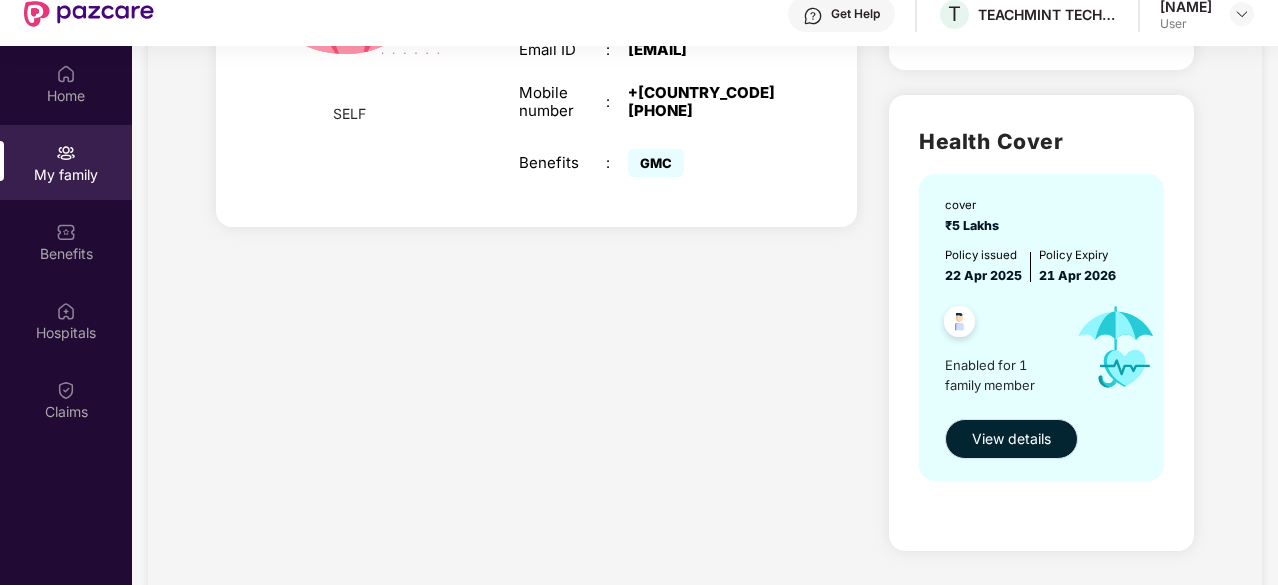 click on "View details" at bounding box center (1011, 439) 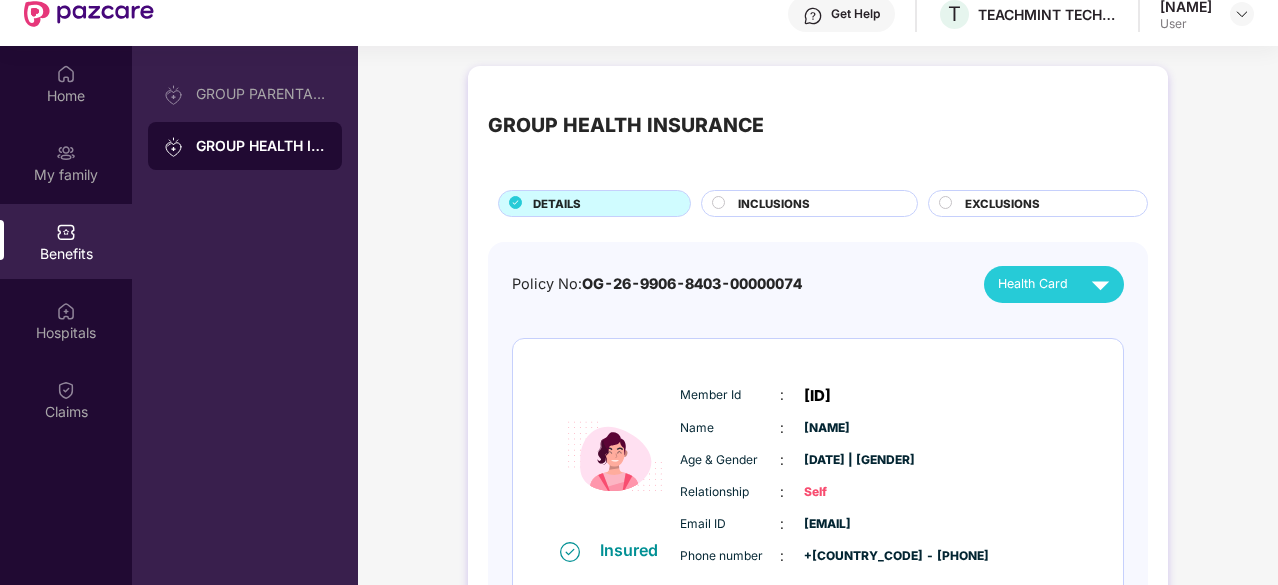 scroll, scrollTop: 89, scrollLeft: 0, axis: vertical 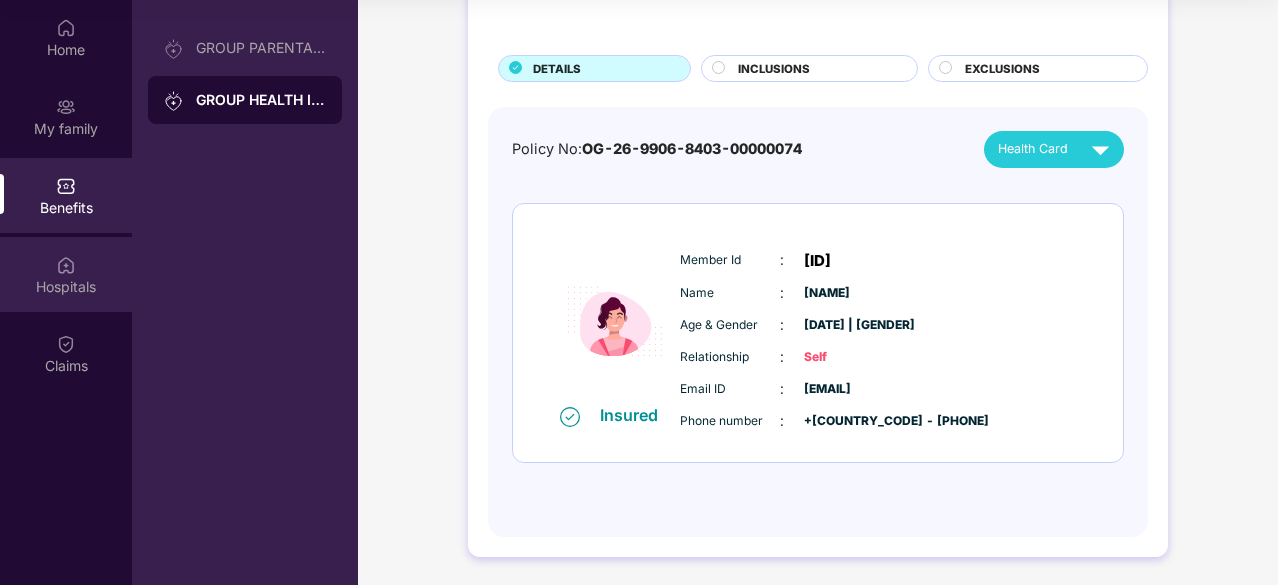 click on "Hospitals" at bounding box center (66, 274) 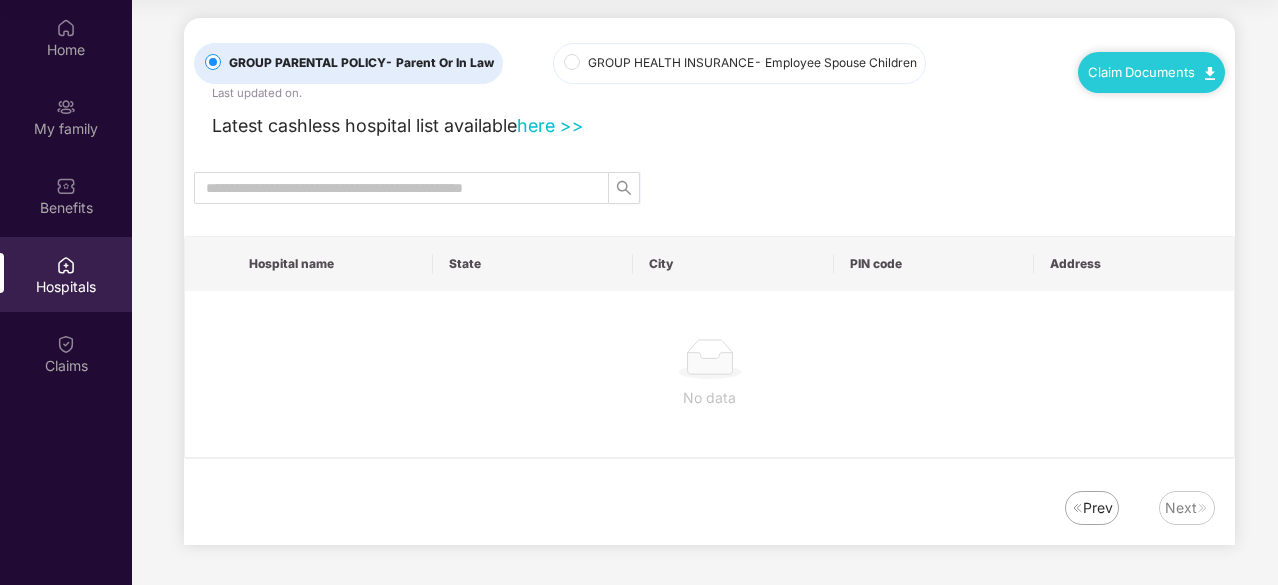 scroll, scrollTop: 0, scrollLeft: 0, axis: both 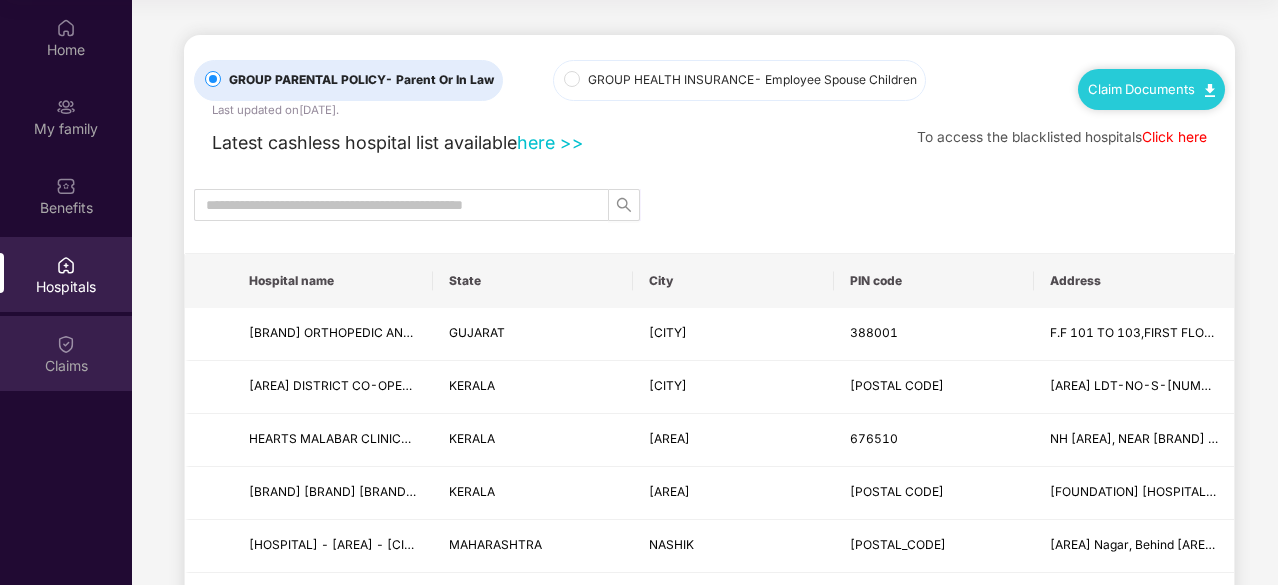 click on "Claims" at bounding box center (66, 353) 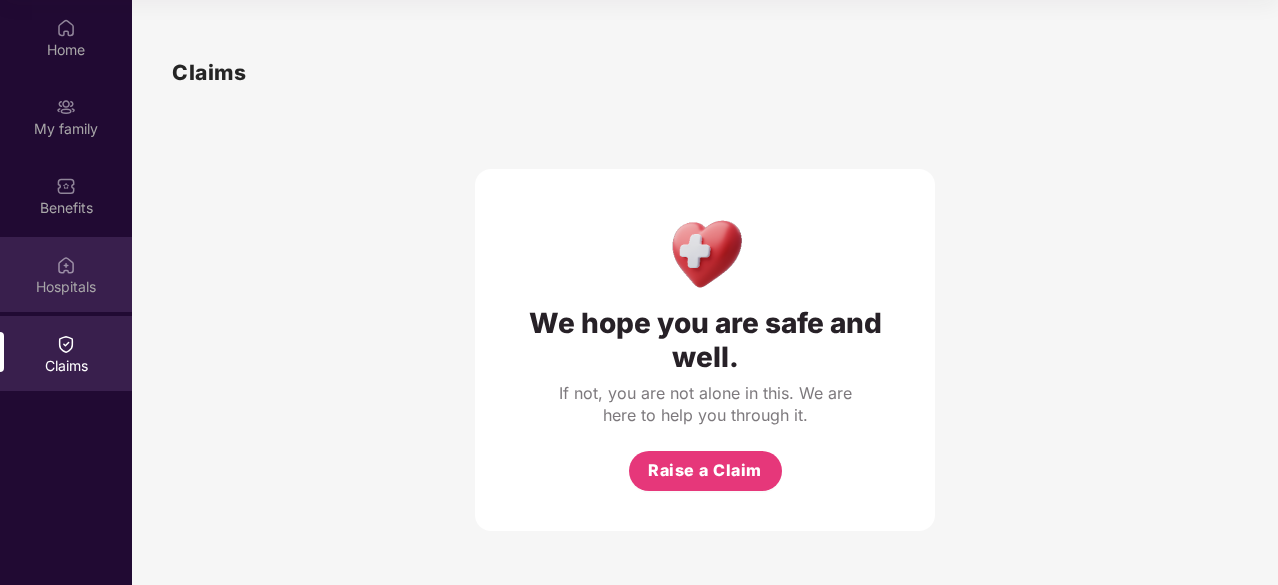 click on "Hospitals" at bounding box center [66, 287] 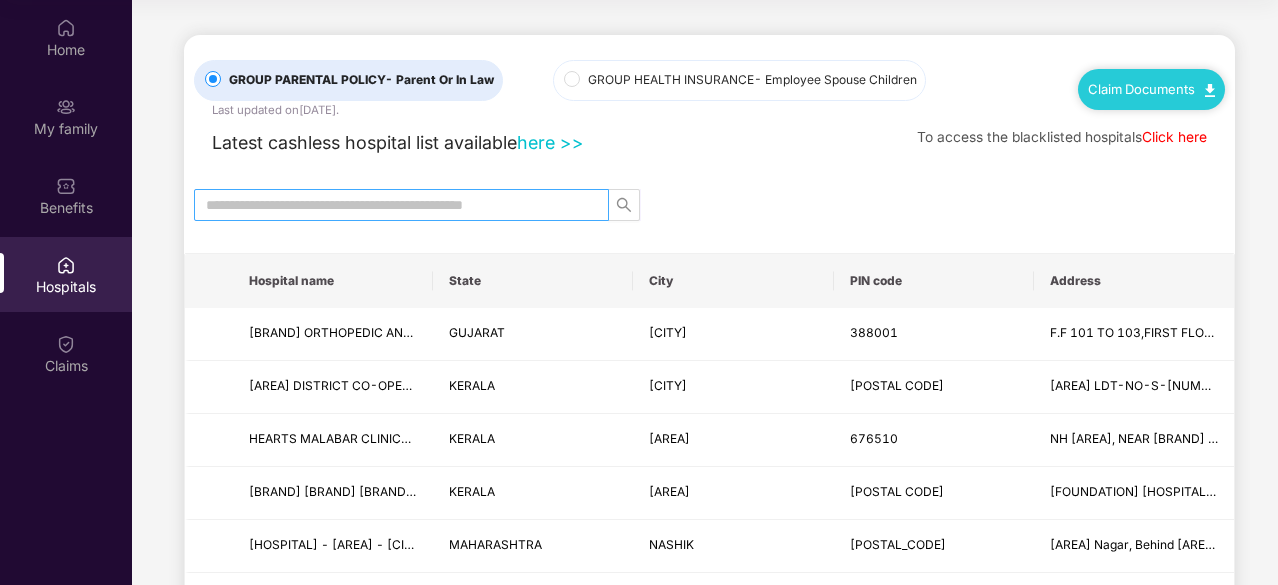 click at bounding box center (393, 205) 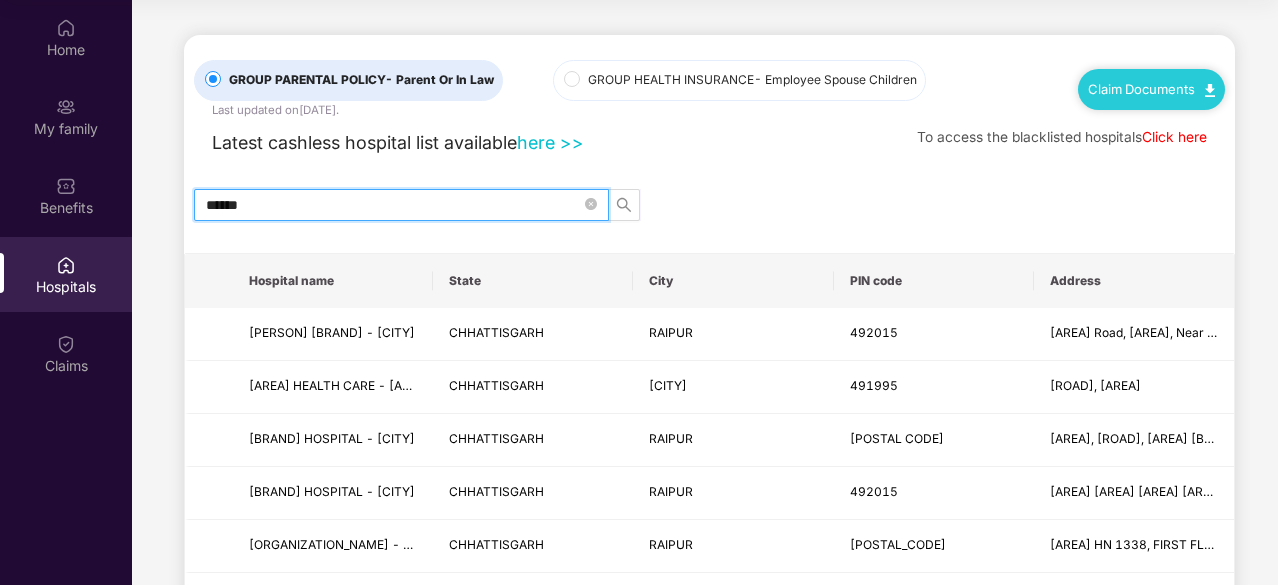 click on "******" at bounding box center [393, 205] 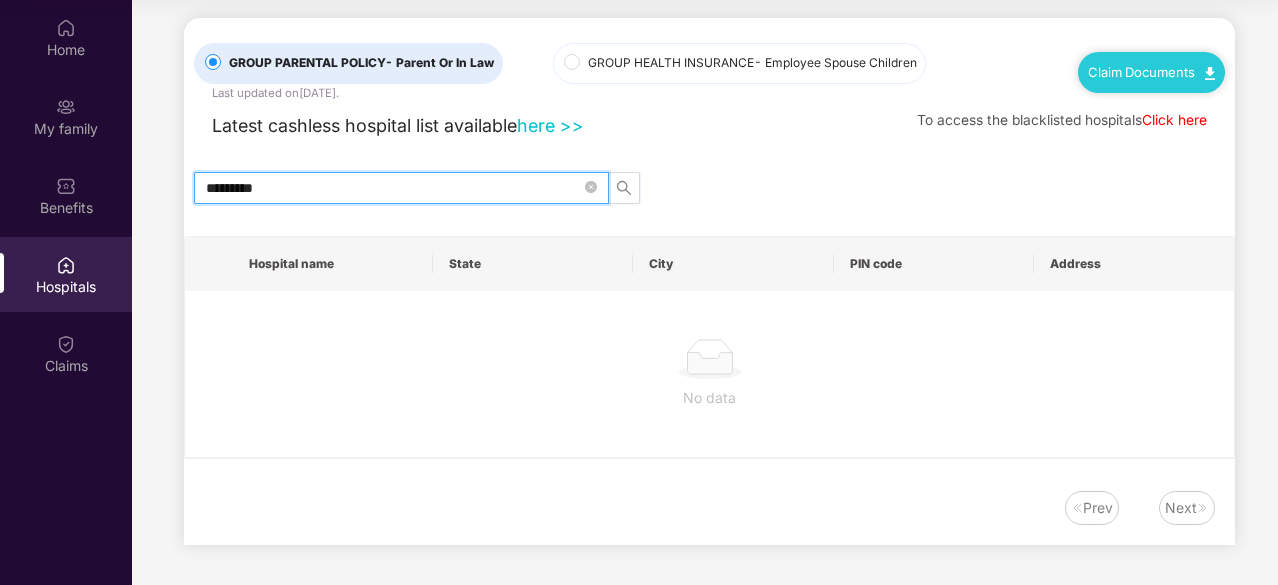 scroll, scrollTop: 14, scrollLeft: 0, axis: vertical 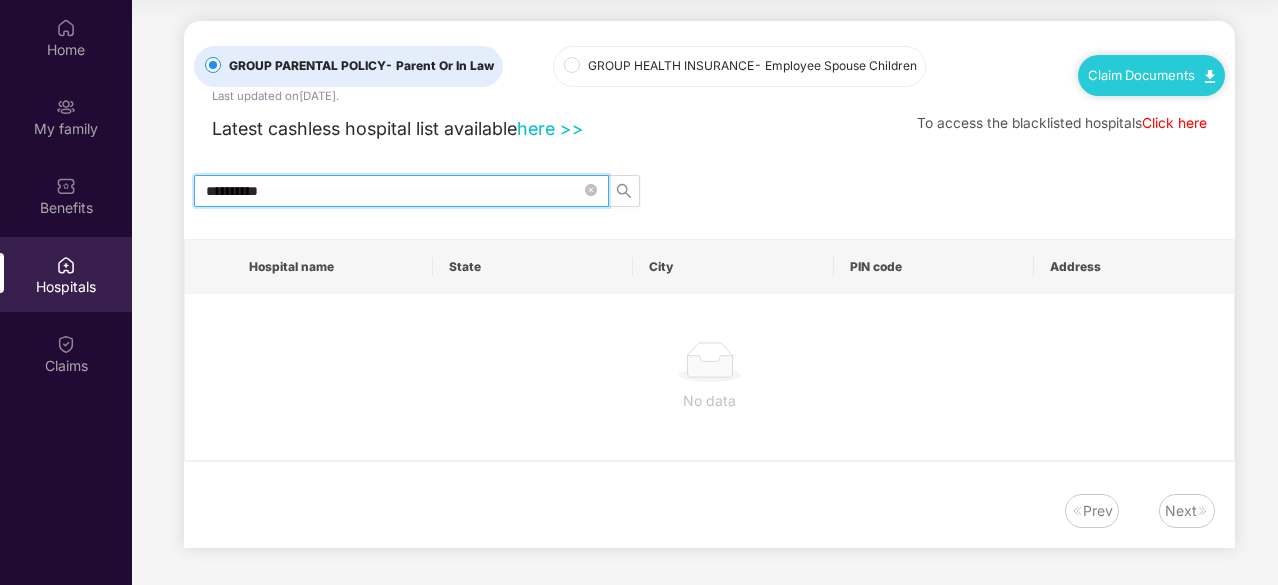 click on "**********" at bounding box center (393, 191) 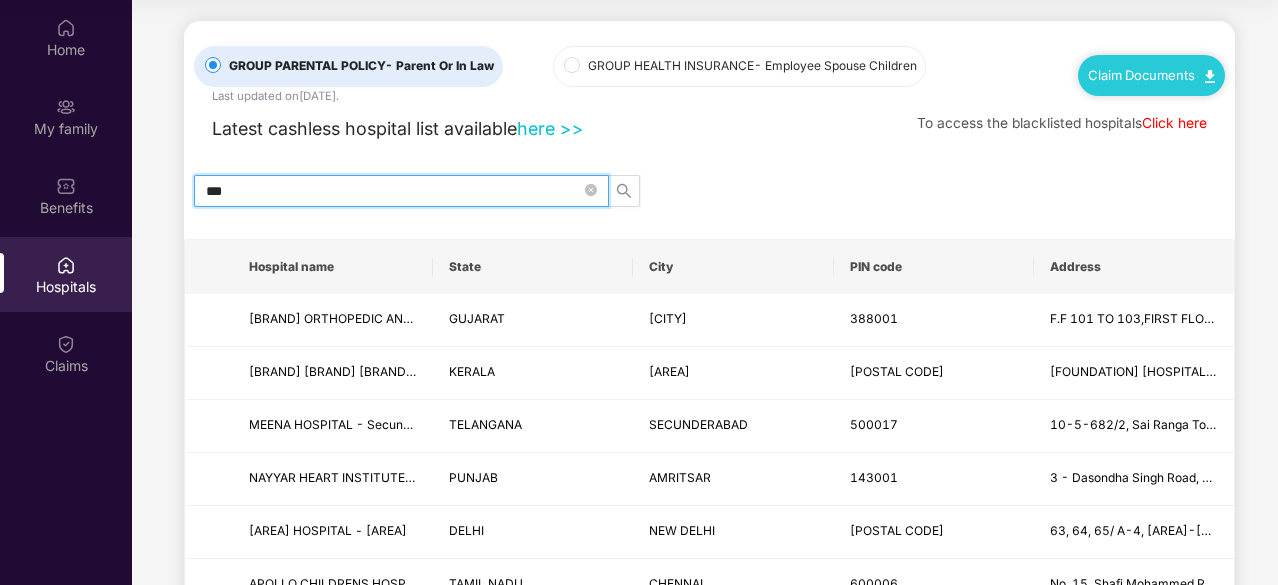 scroll, scrollTop: 116, scrollLeft: 0, axis: vertical 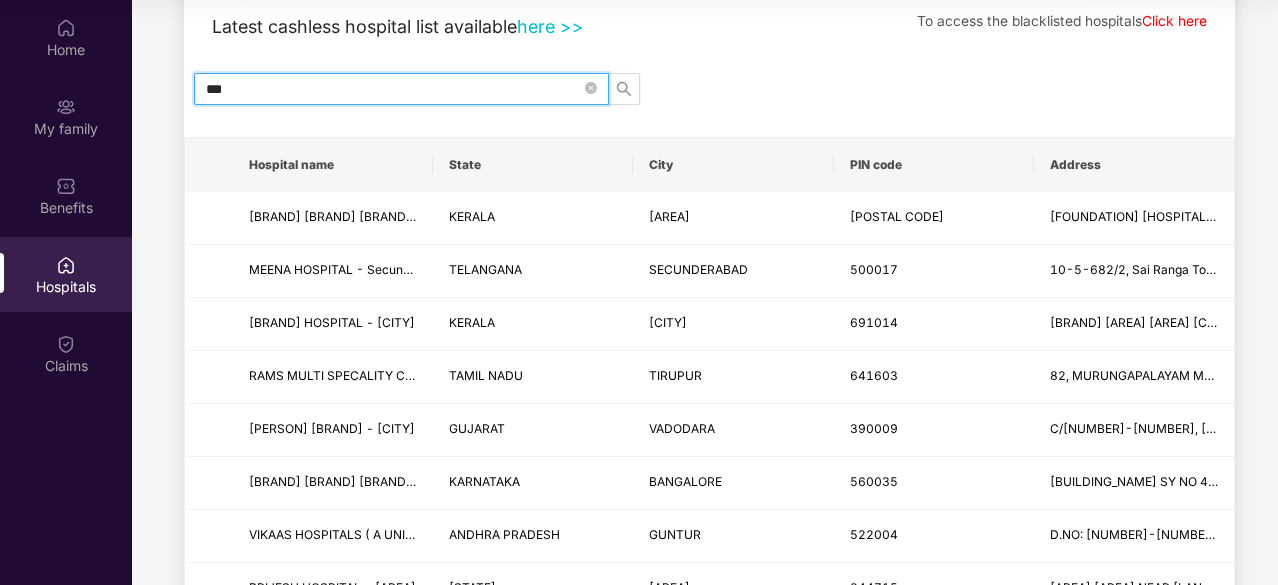 click on "***" at bounding box center (393, 89) 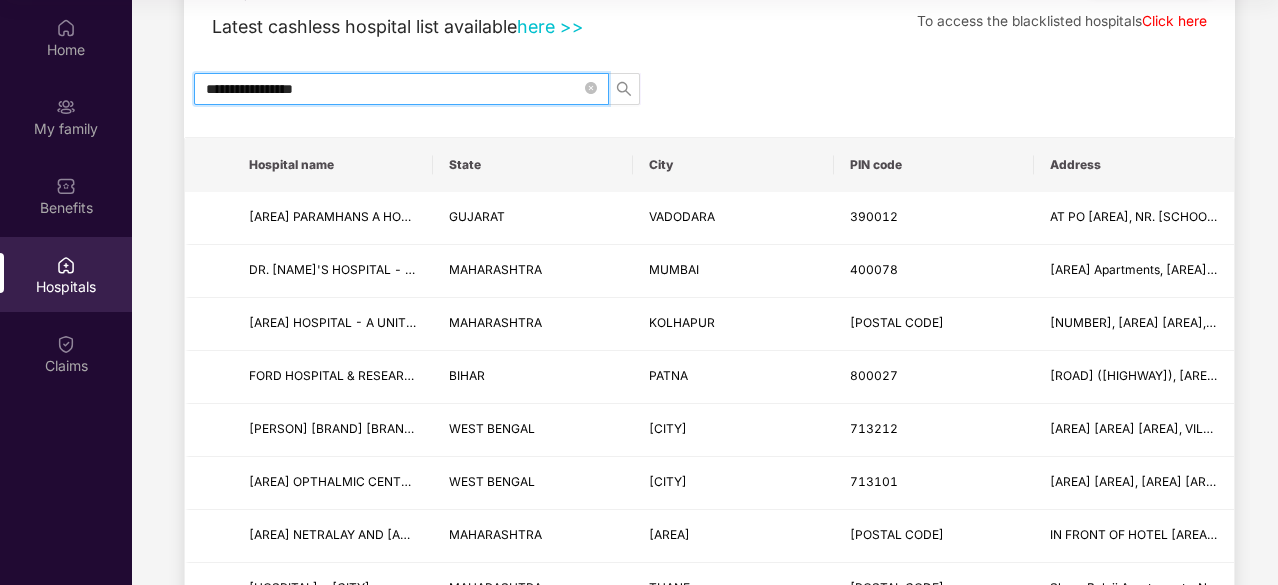 scroll, scrollTop: 14, scrollLeft: 0, axis: vertical 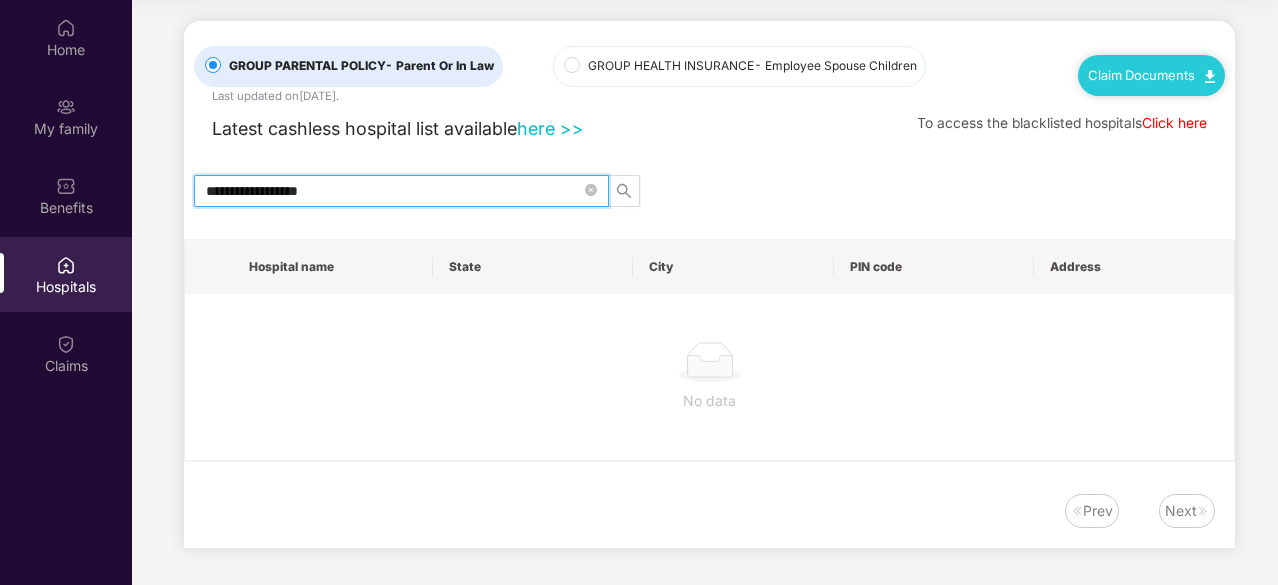 type on "**********" 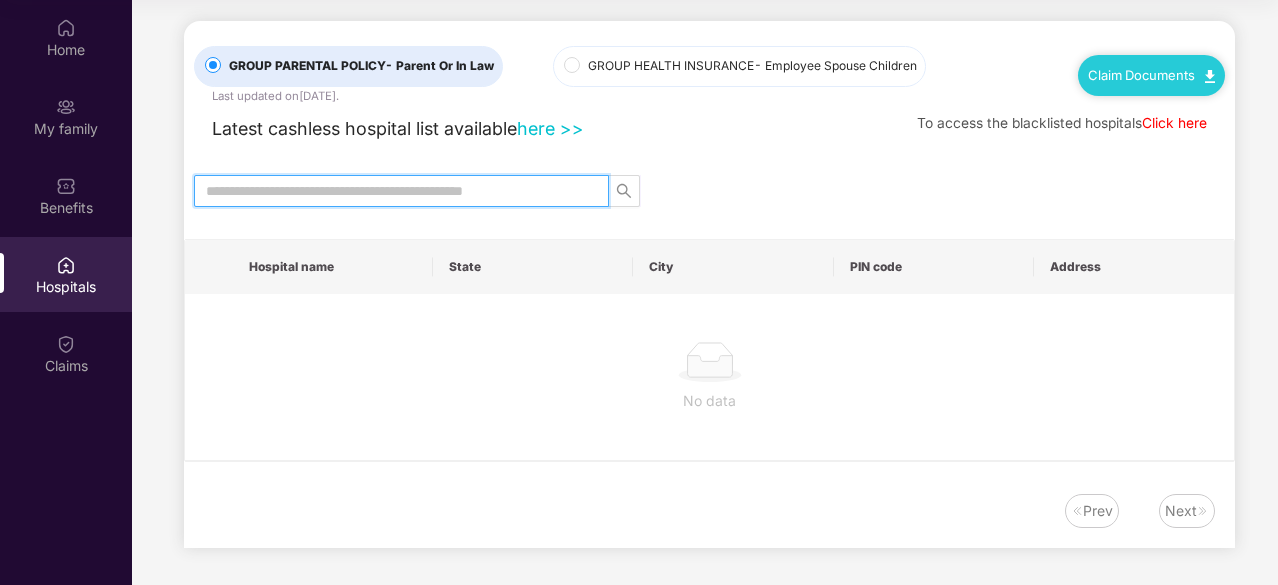 paste on "**********" 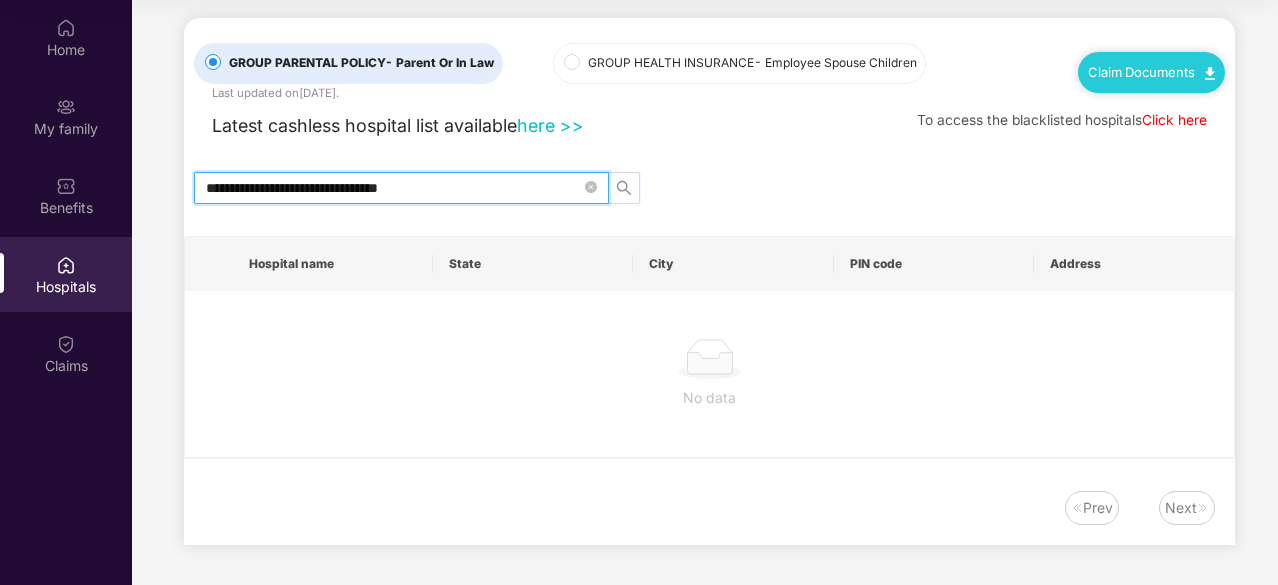 scroll, scrollTop: 14, scrollLeft: 0, axis: vertical 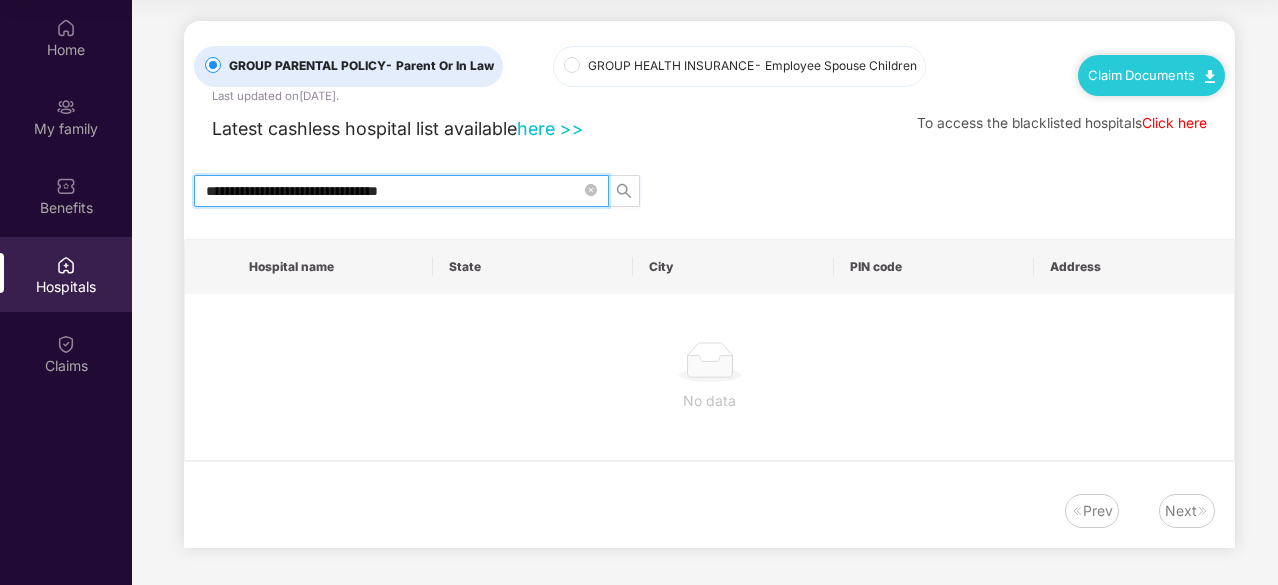 click on "**********" at bounding box center [393, 191] 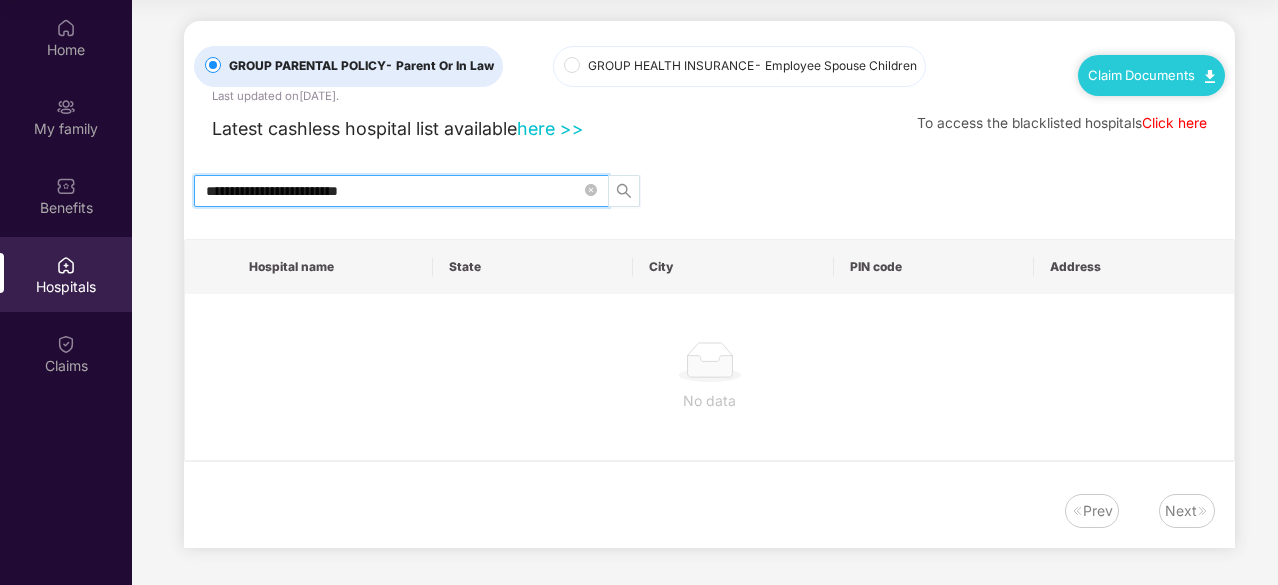 click at bounding box center [624, 191] 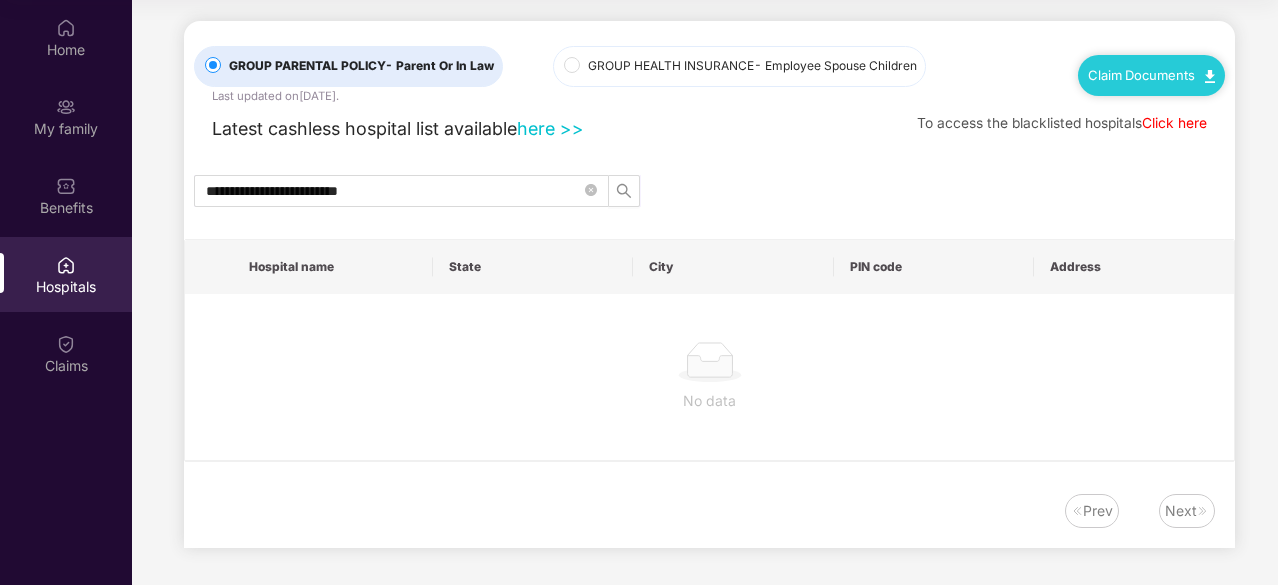 click on "GROUP HEALTH INSURANCE  - Employee Spouse Children" at bounding box center (752, 66) 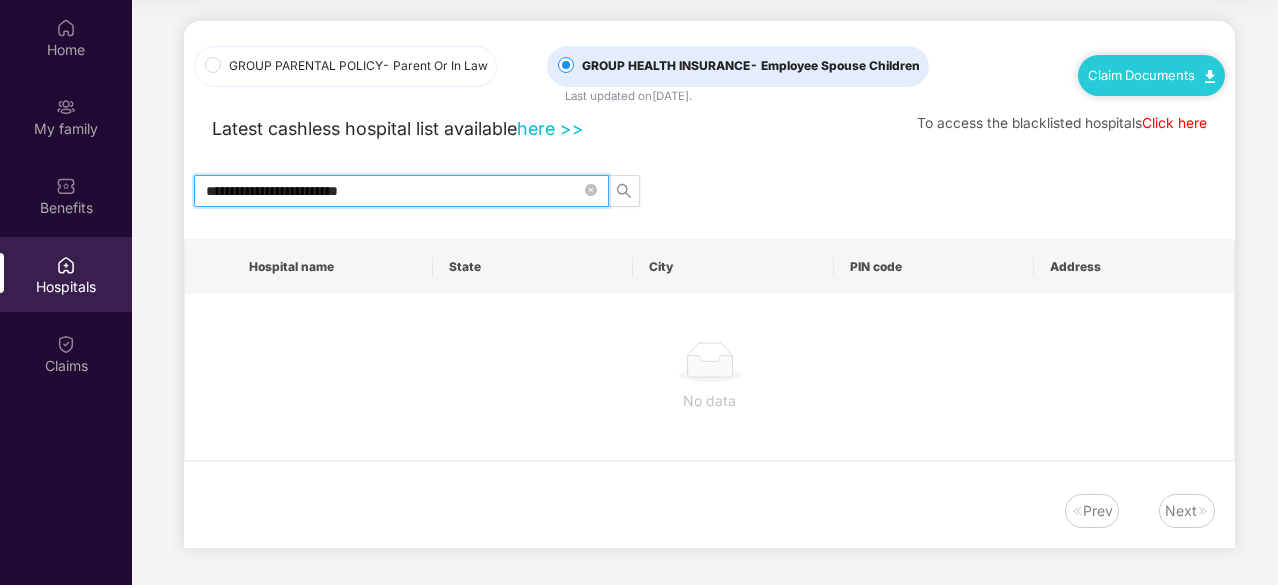 click on "**********" at bounding box center (393, 191) 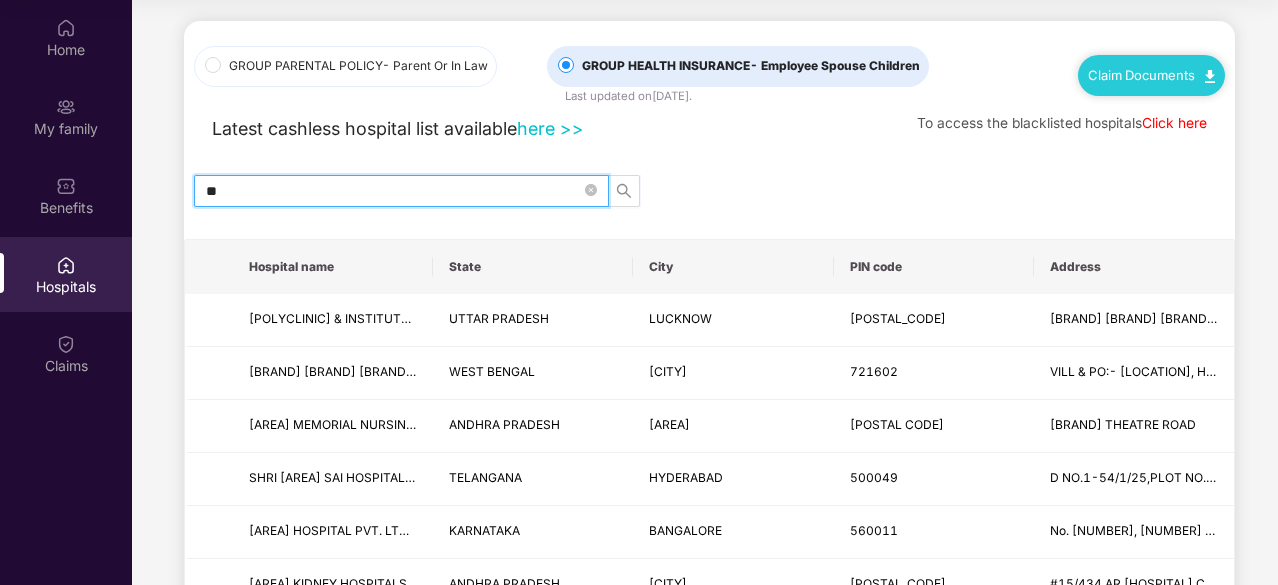 type on "*" 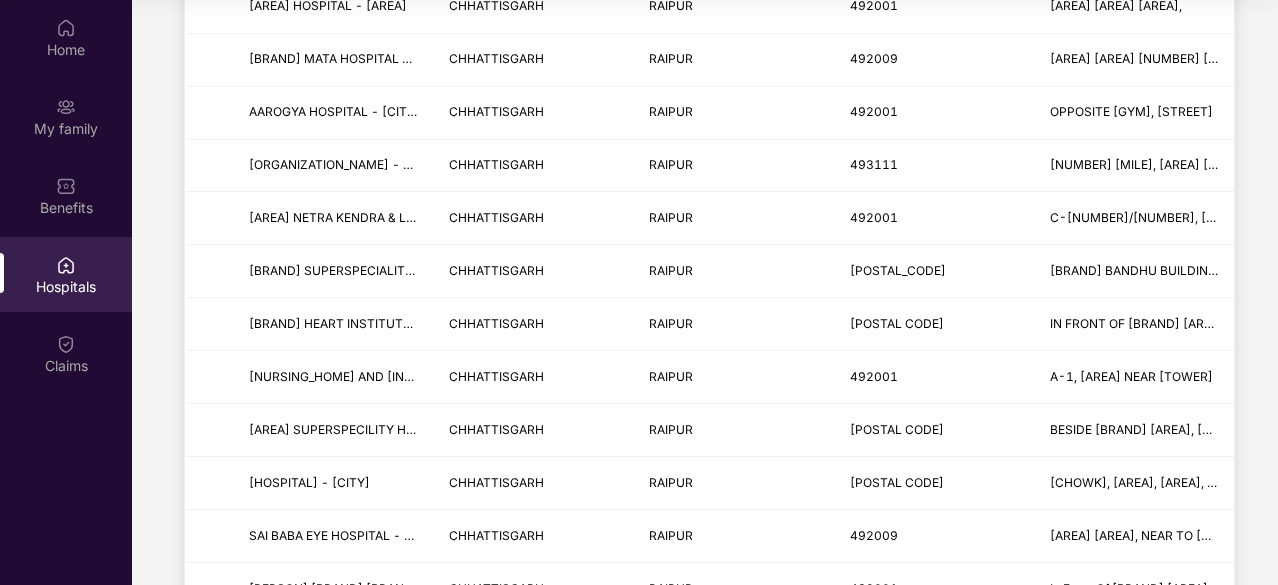 scroll, scrollTop: 2478, scrollLeft: 0, axis: vertical 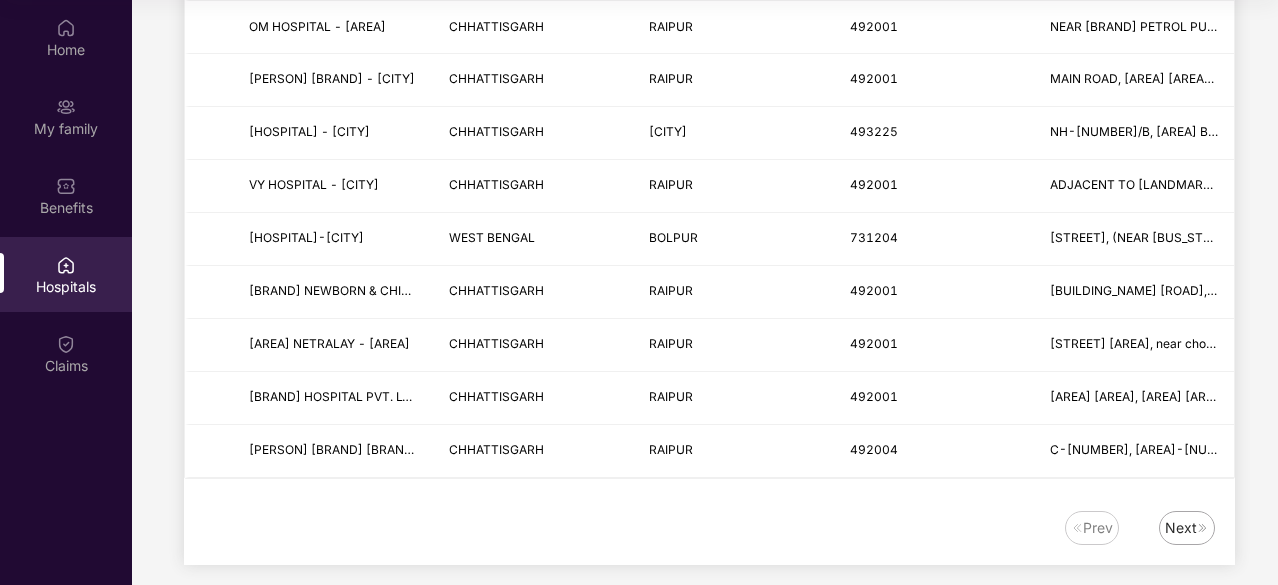 click on "Next" at bounding box center [1181, 528] 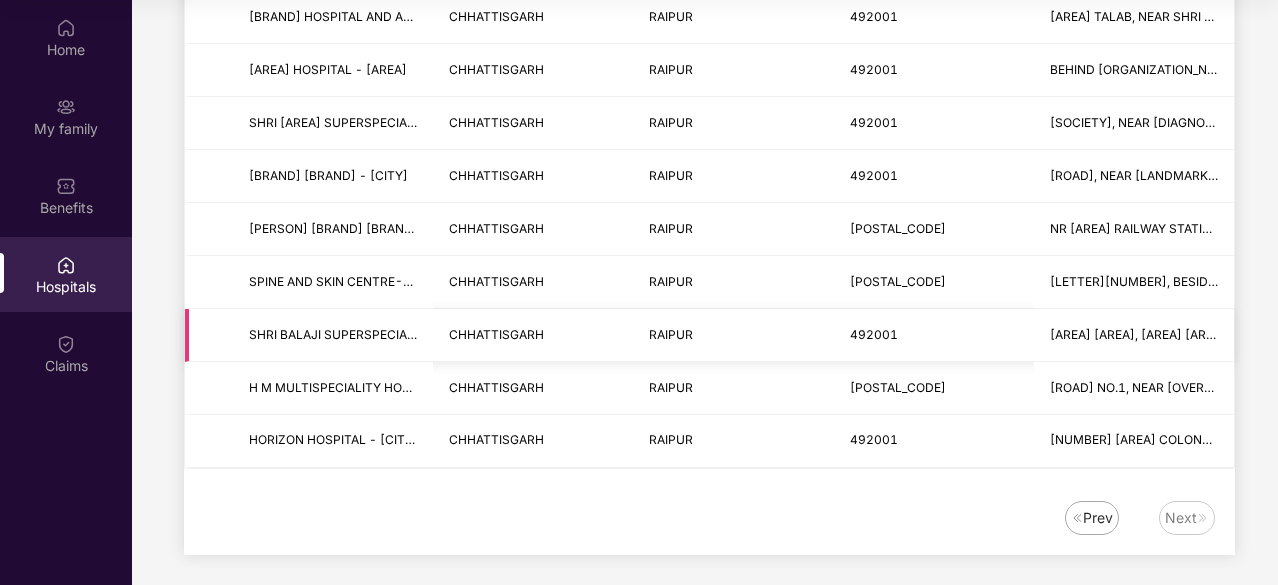 scroll, scrollTop: 0, scrollLeft: 0, axis: both 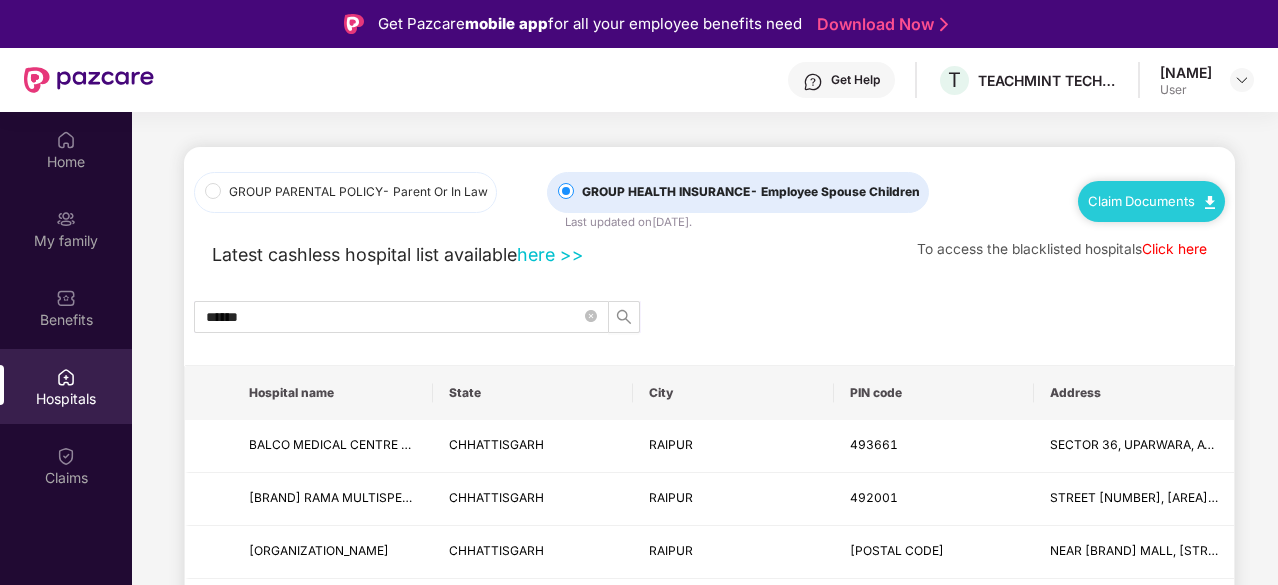 click on "GROUP PARENTAL POLICY  - Parent Or In Law GROUP HEALTH INSURANCE  - Employee Spouse Children Last updated on  6 Aug 2025 . Claim Documents  Latest cashless hospital list available  here >> To access the blacklisted hospitals  Click here ****** Hospital name State City PIN code Address BALCO MEDICAL CENTRE - [CITY] [STATE] [CITY] [POSTAL_CODE] [AREA], [AREA], [AREA], NEAR [CAMPUS]  SHRI RAMA MULTISPECIALITYHOSPITAL - [CITY] [STATE] [CITY] [POSTAL_CODE] STREET 07, [LANDMARK], [AREA],  BIHAAN HOSPITAL [STATE] [CITY] [POSTAL_CODE] NEAR [MALL], [ROAD], [AREA]  GAYATRI HOSPITAL - [CITY] [STATE] [CITY] [POSTAL_CODE] [AREA], BEHIND [ENCLAVE] [AREA],
BHASKAR EYE CARE - [CITY] [STATE] [CITY] [POSTAL_CODE] NEAR [LANDMARK],OPP. [GROUND],  Anant Sai Hospital - [CITY] [STATE] [CITY] [POSTAL_CODE] Beside Hotel Kingsway, Nr [OFFICE], [ROAD] [NUMBER], [AREA]  HERITAGE HOSPITAL - [CITY] [STATE] Prev" at bounding box center (709, 883) 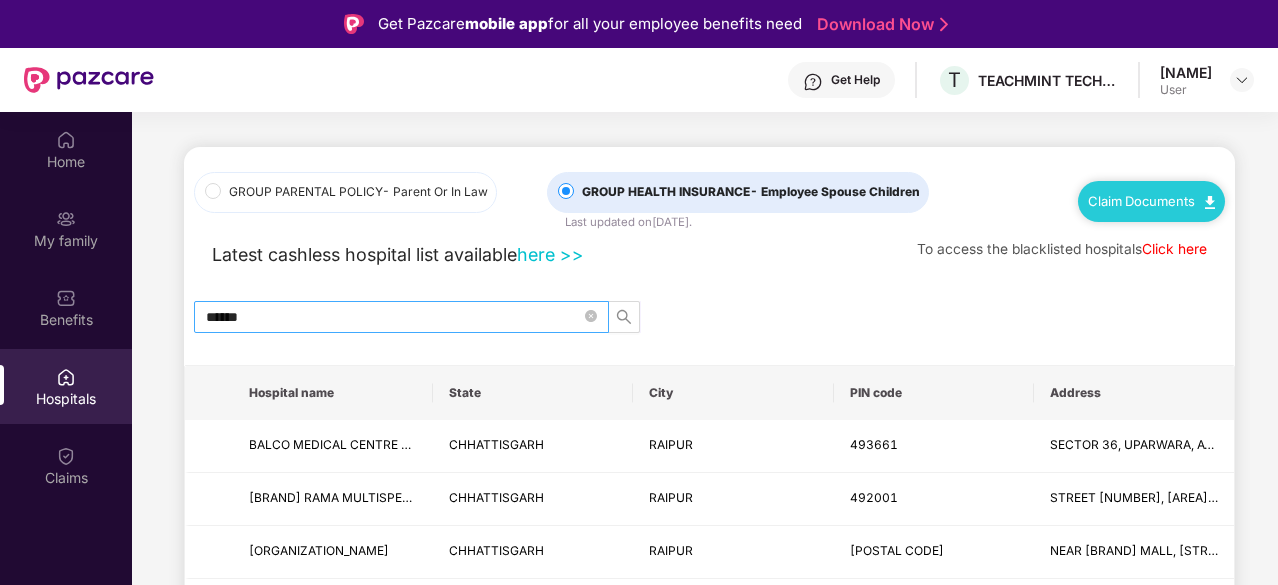 drag, startPoint x: 330, startPoint y: 327, endPoint x: 324, endPoint y: 311, distance: 17.088007 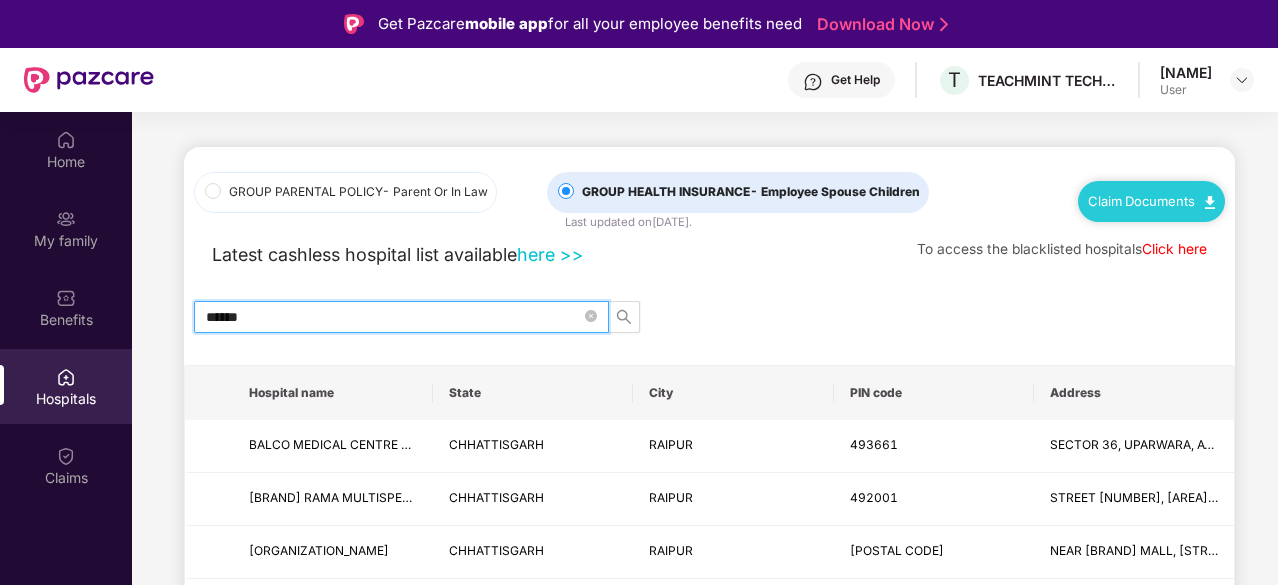 click on "******" at bounding box center (393, 317) 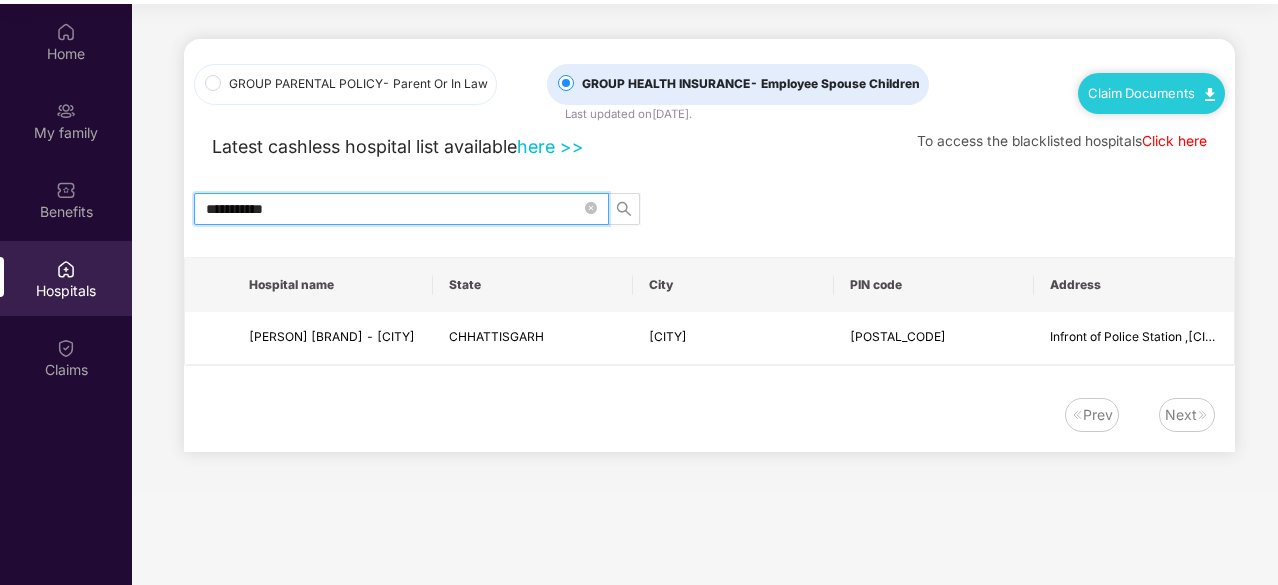 scroll, scrollTop: 110, scrollLeft: 0, axis: vertical 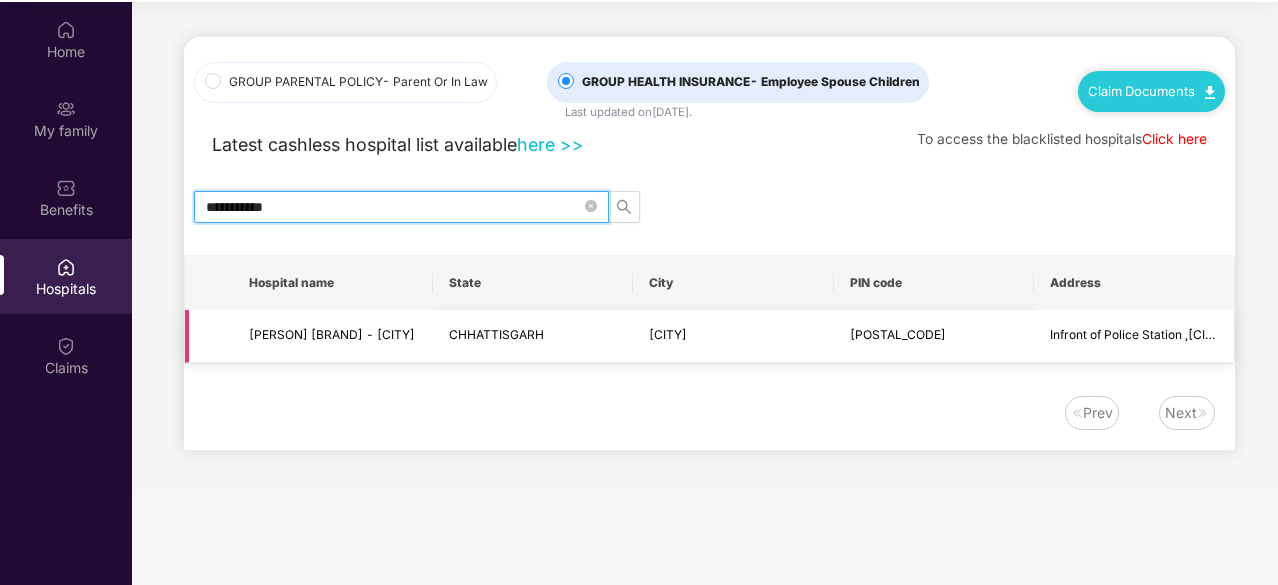 type on "**********" 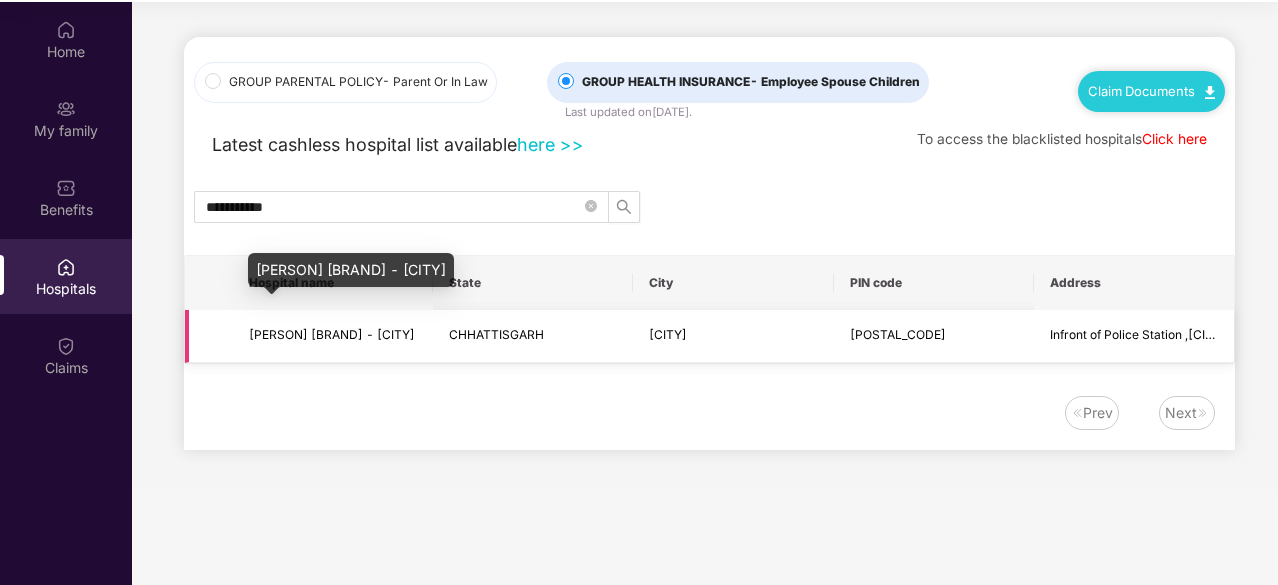 click on "[PERSON] [BRAND] - [CITY]" at bounding box center (332, 334) 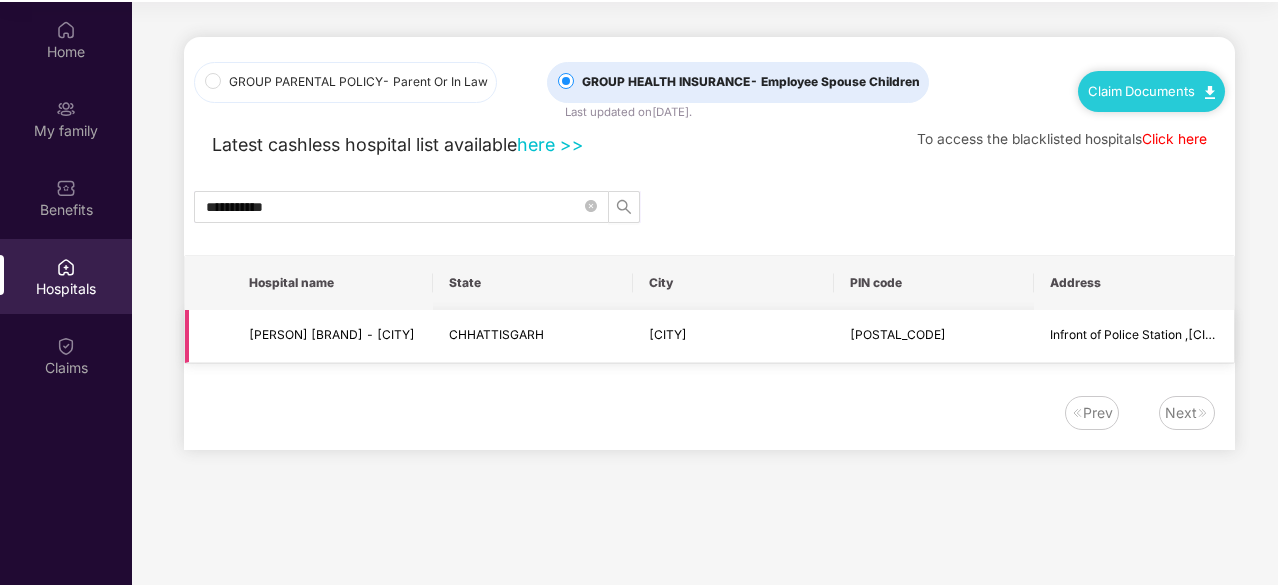 click on "Infront of Police Station ,[CITY]" at bounding box center (1134, 336) 